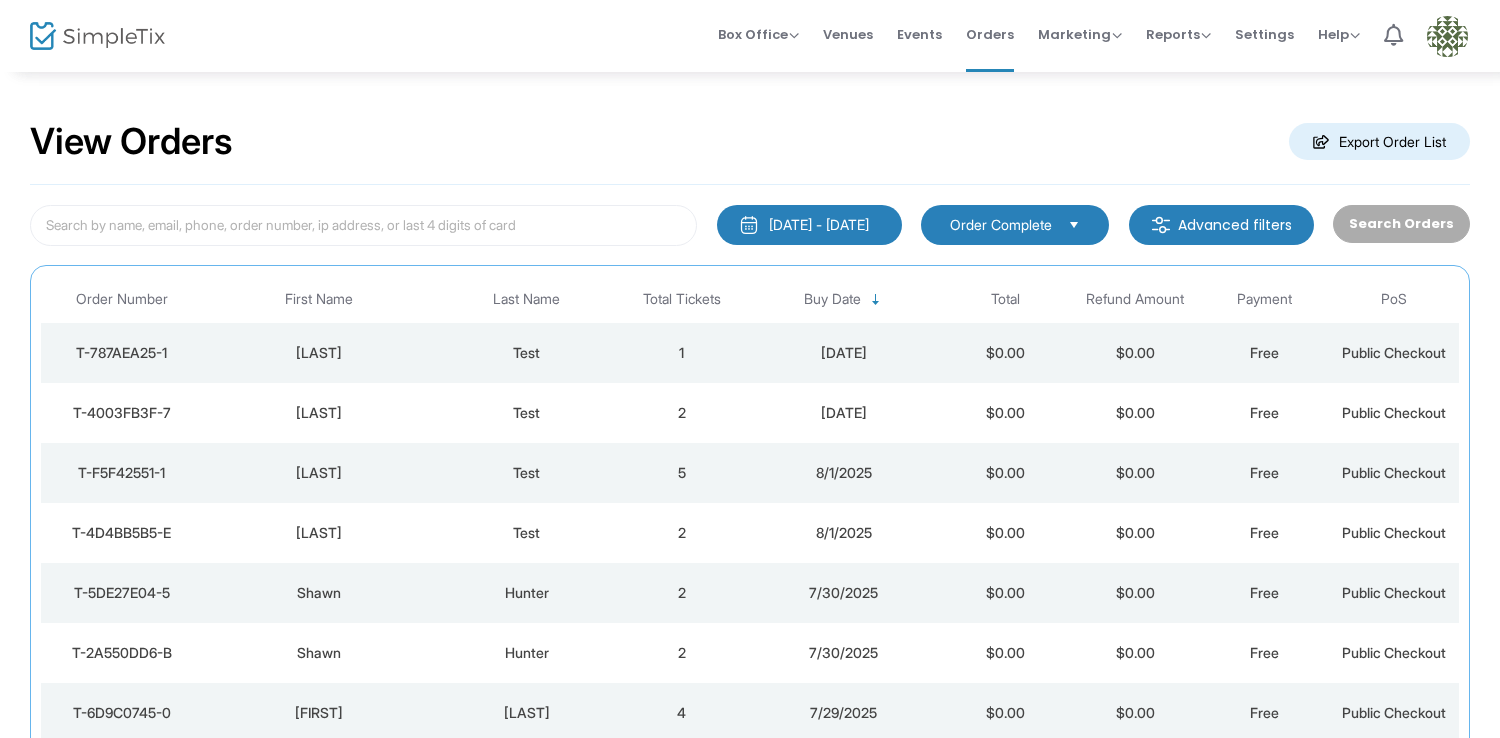 scroll, scrollTop: 66, scrollLeft: 0, axis: vertical 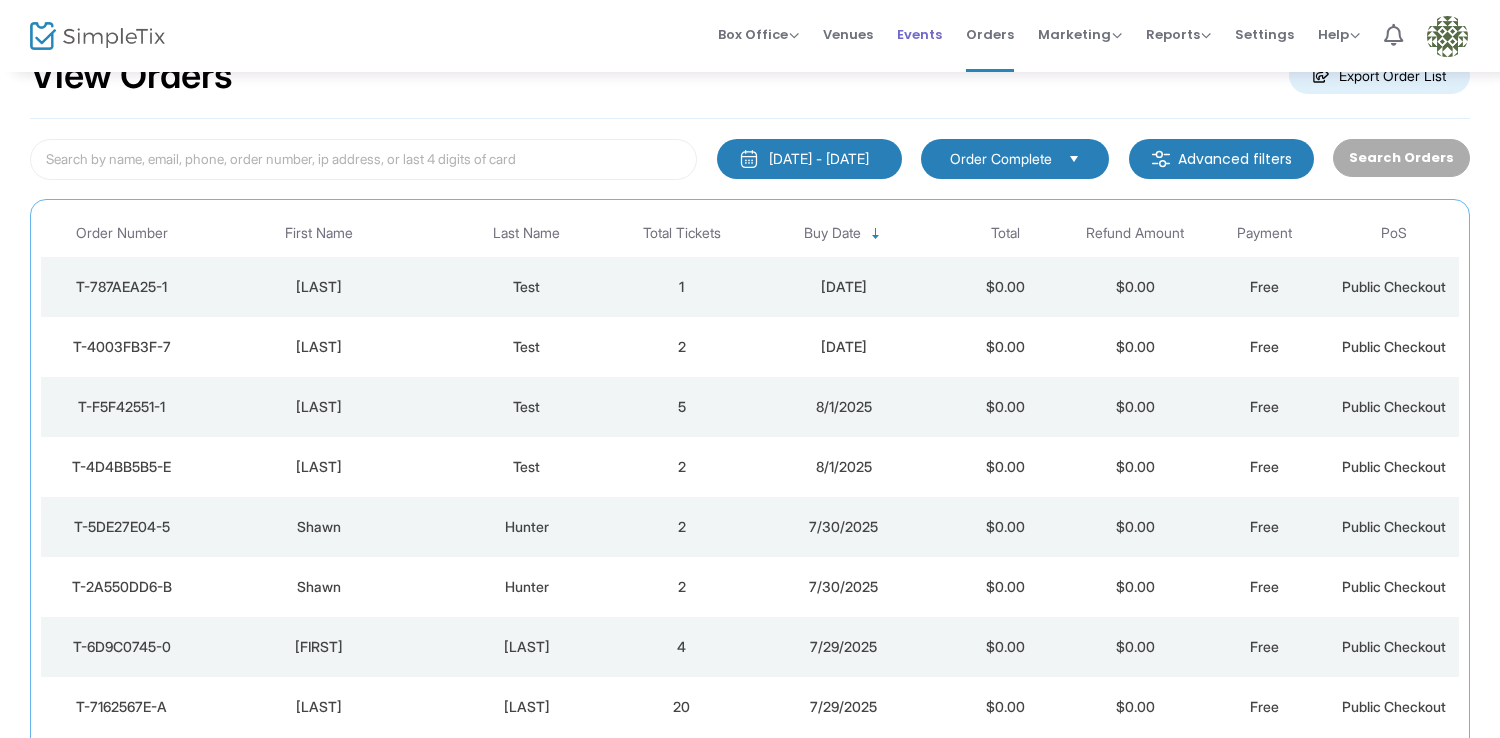 click on "Events" at bounding box center (919, 34) 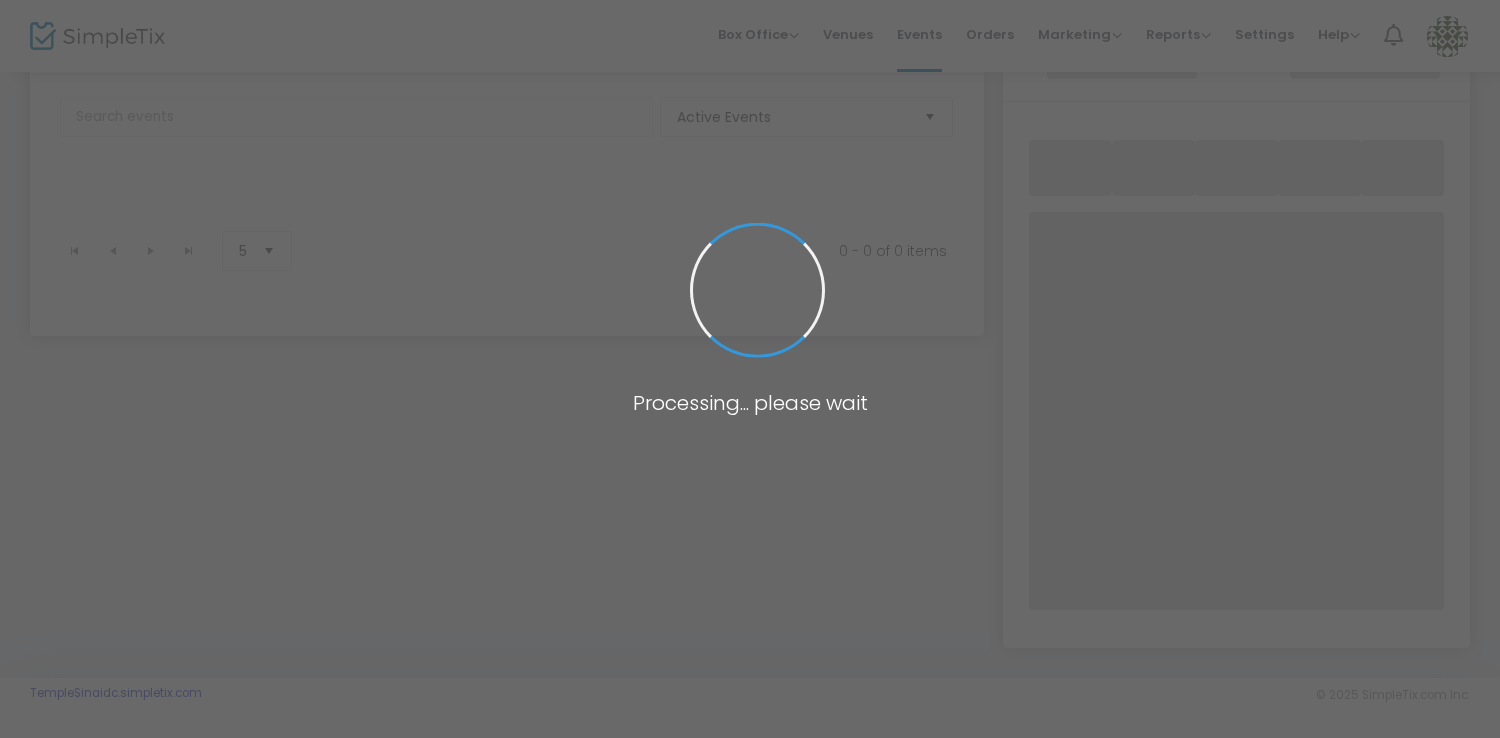 scroll, scrollTop: 106, scrollLeft: 0, axis: vertical 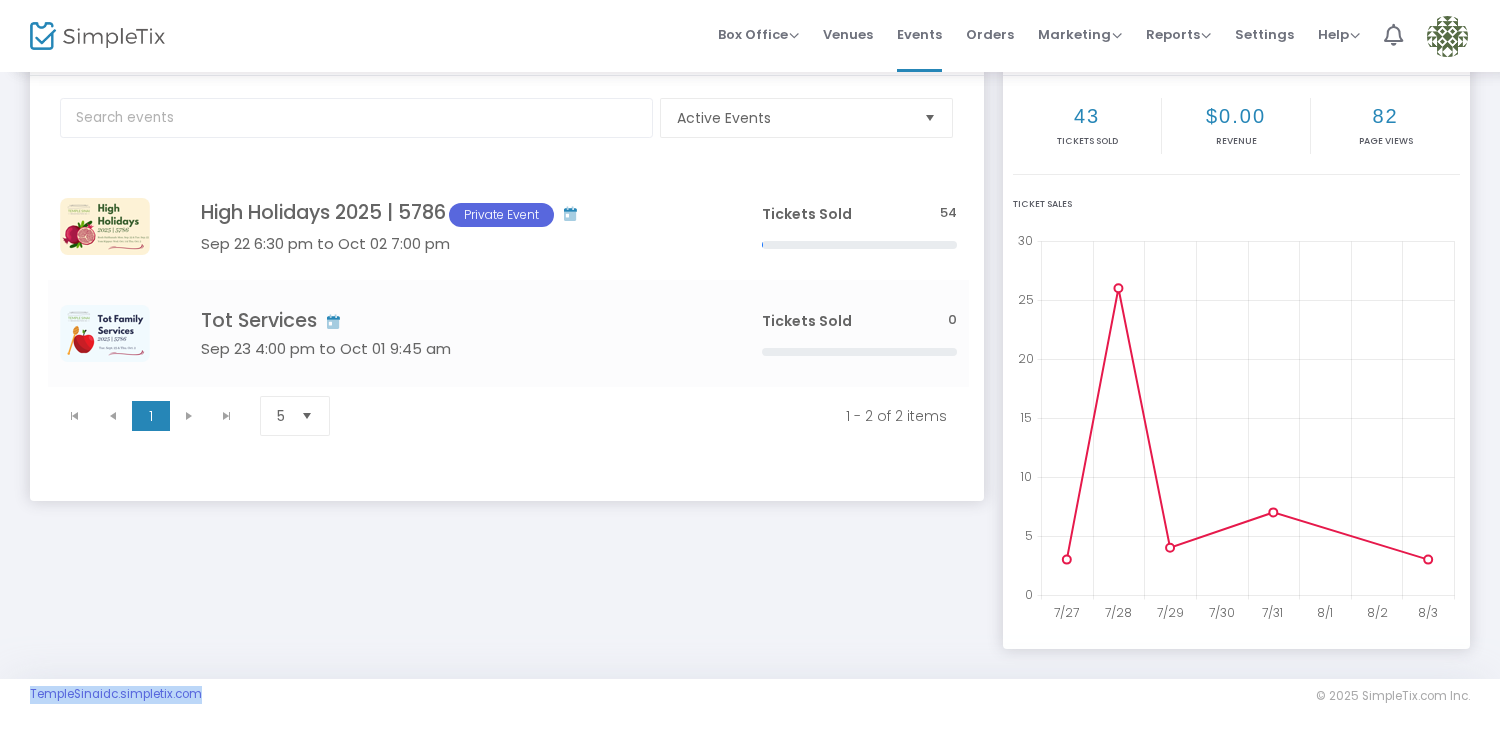 drag, startPoint x: 217, startPoint y: 710, endPoint x: 220, endPoint y: 698, distance: 12.369317 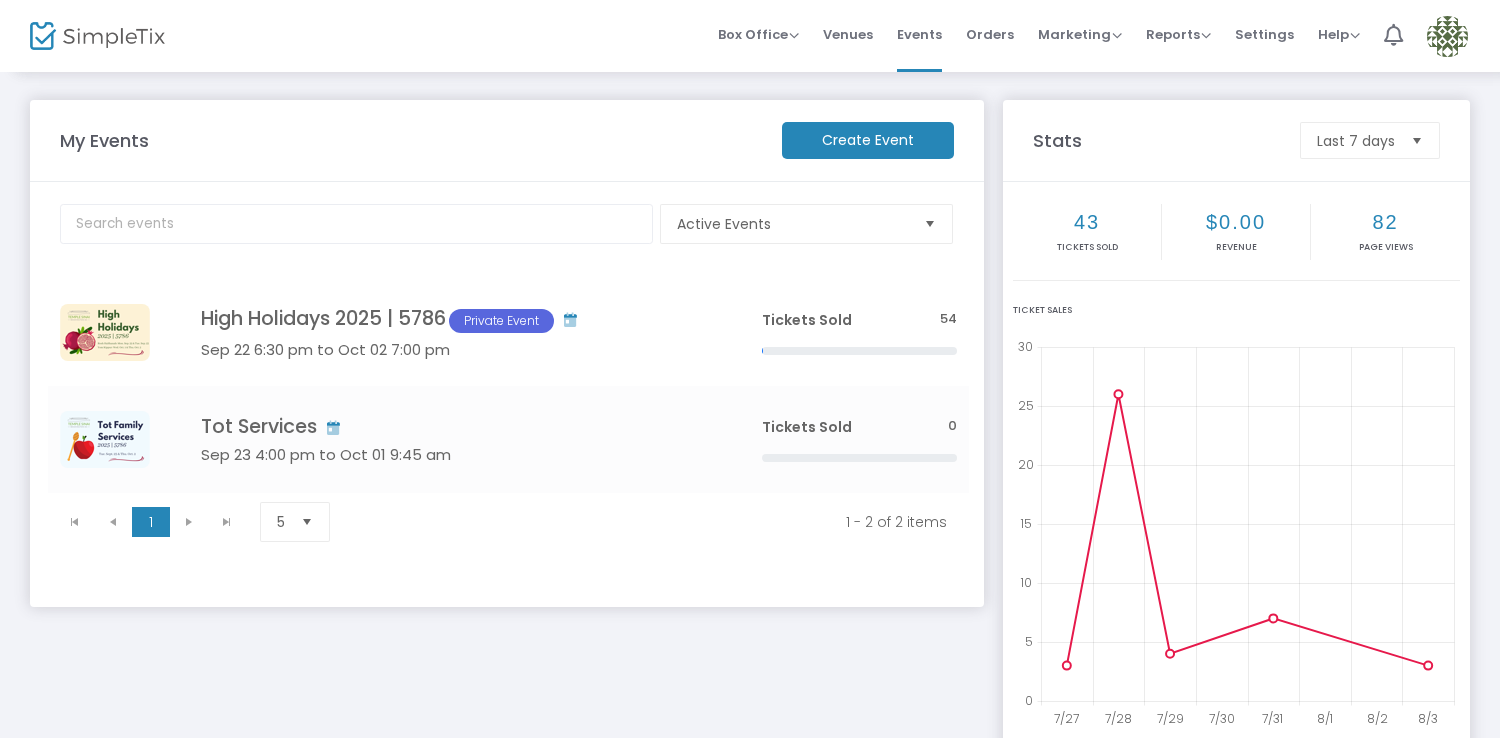 scroll, scrollTop: 106, scrollLeft: 0, axis: vertical 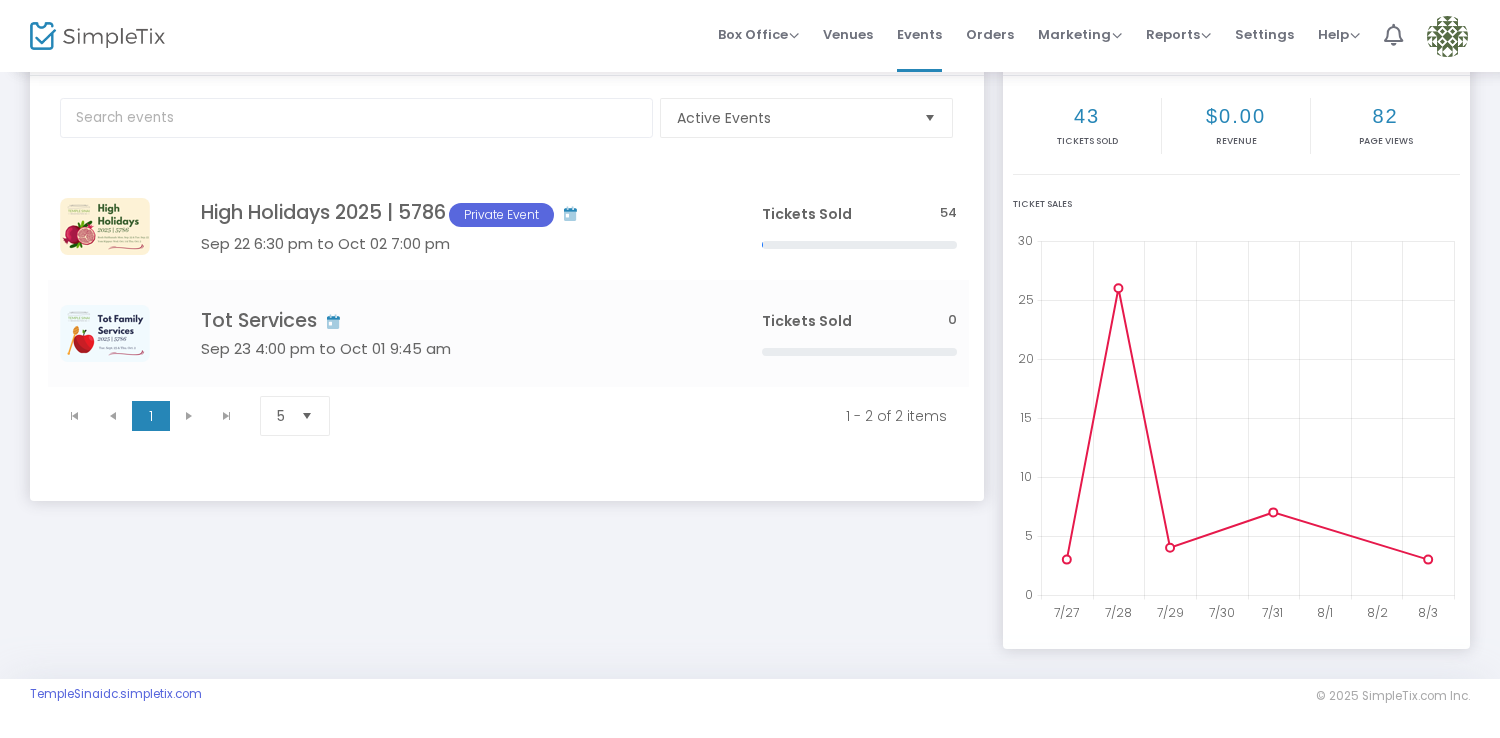 click on "TempleSinaidc.simpletix.com  © 2025 SimpleTix.com Inc.   About   Privacy   T&C   Purchase" 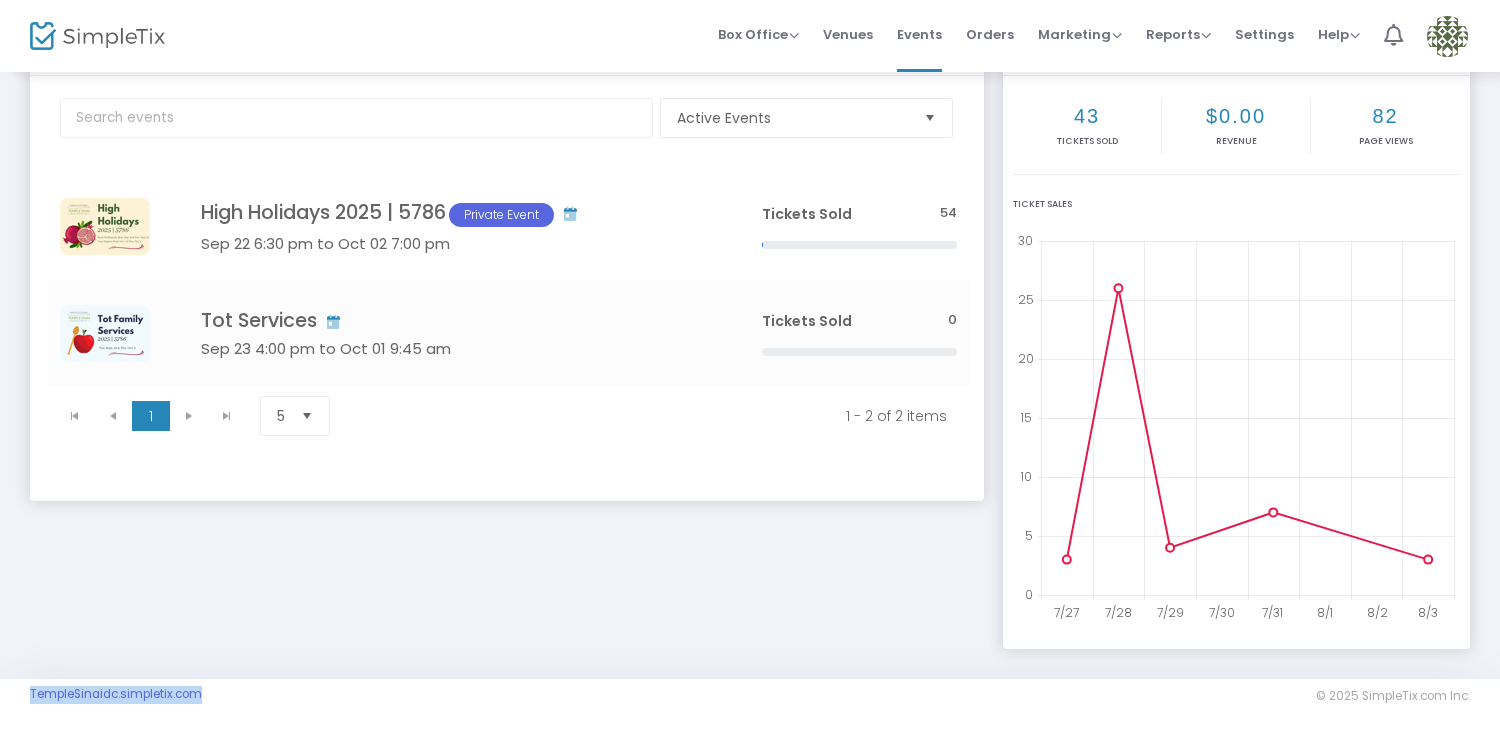drag, startPoint x: 221, startPoint y: 700, endPoint x: 24, endPoint y: 700, distance: 197 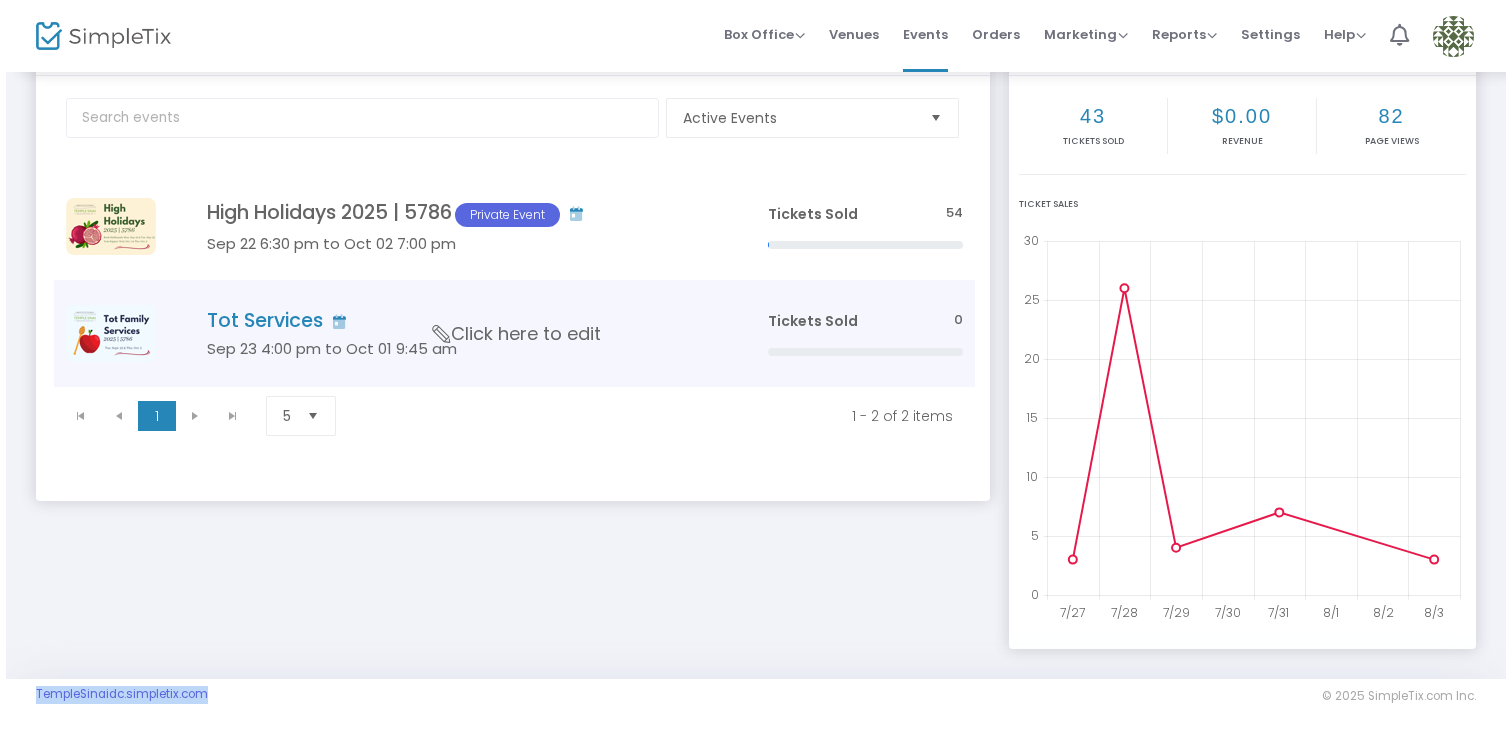 scroll, scrollTop: 0, scrollLeft: 0, axis: both 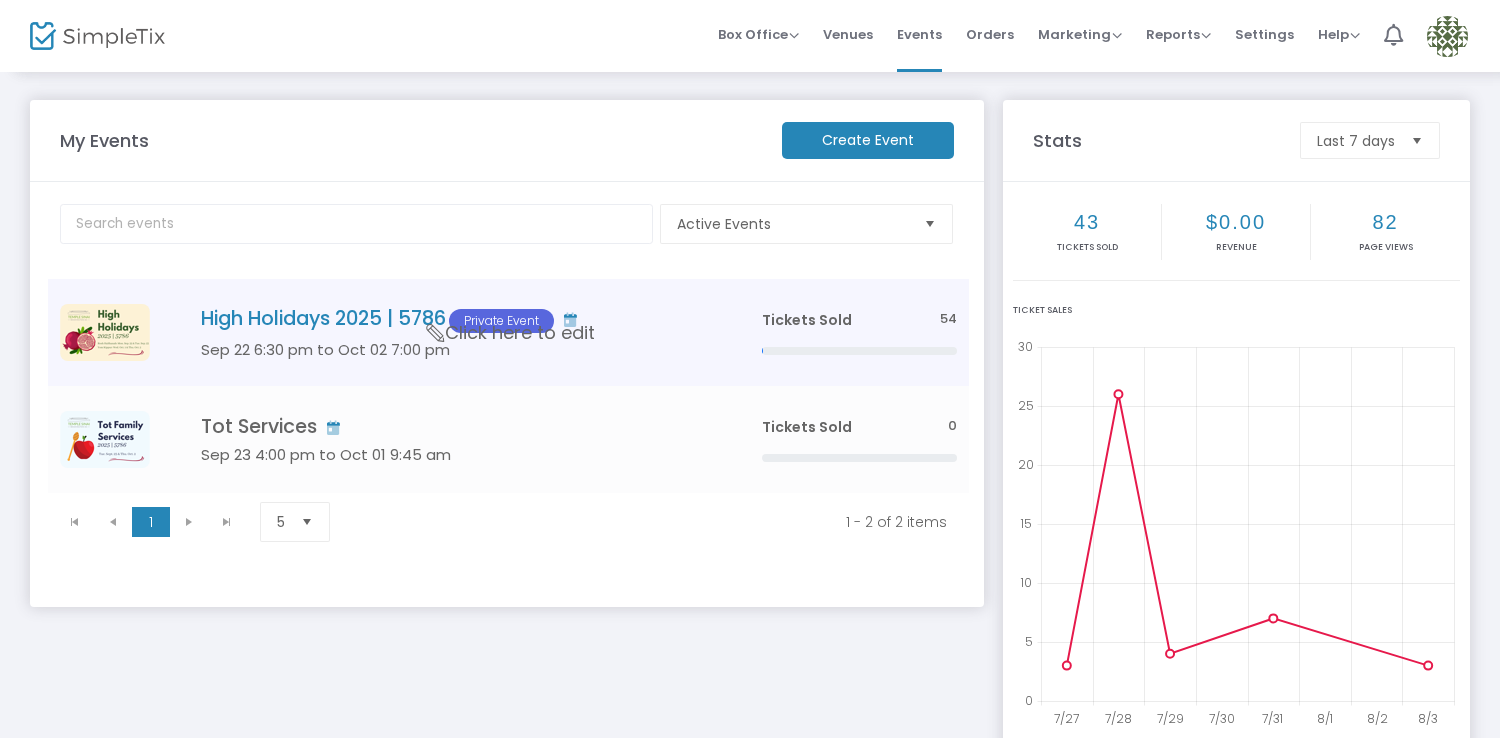 click on "High Holidays 2025 | 5786  Private Event" 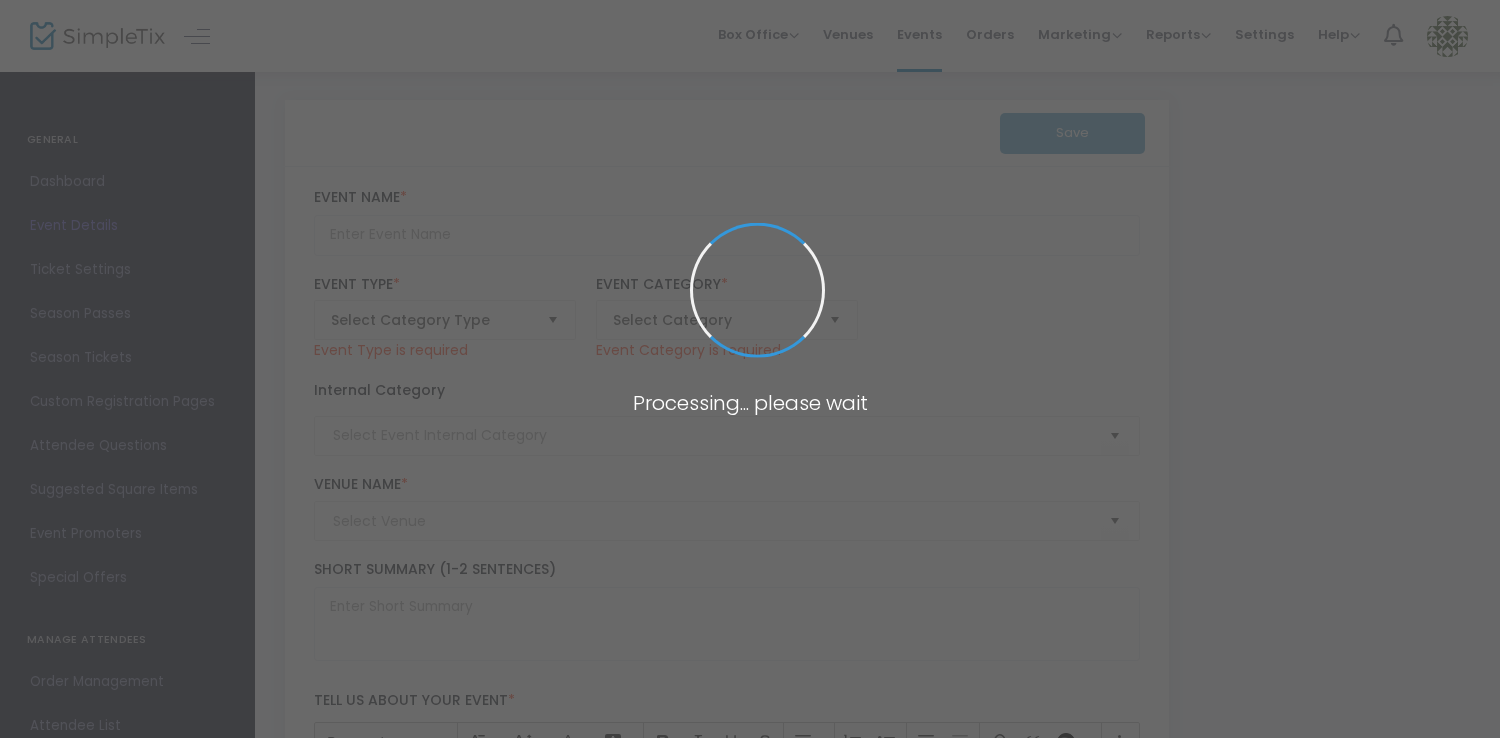 type on "High Holidays 2025 | 5786" 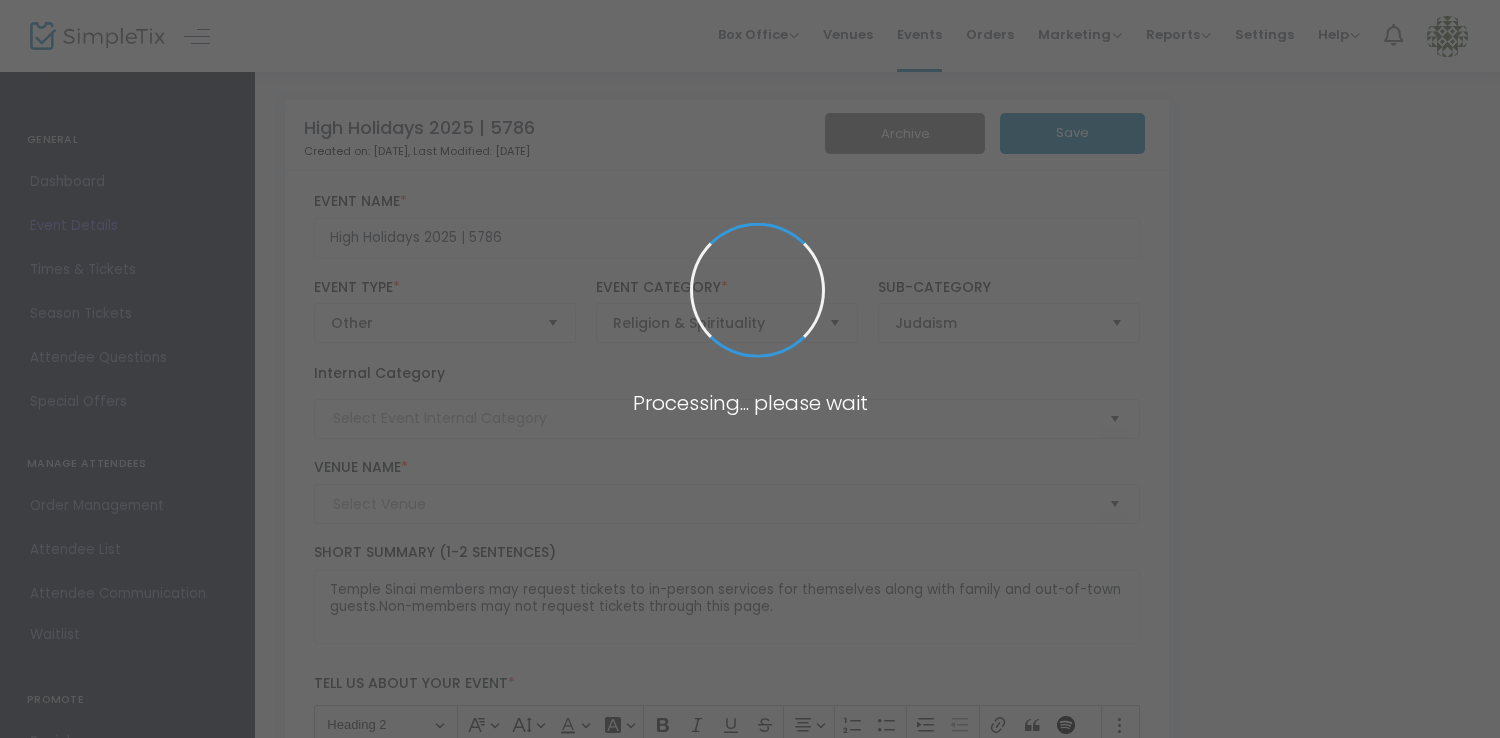 type on "Various Venues" 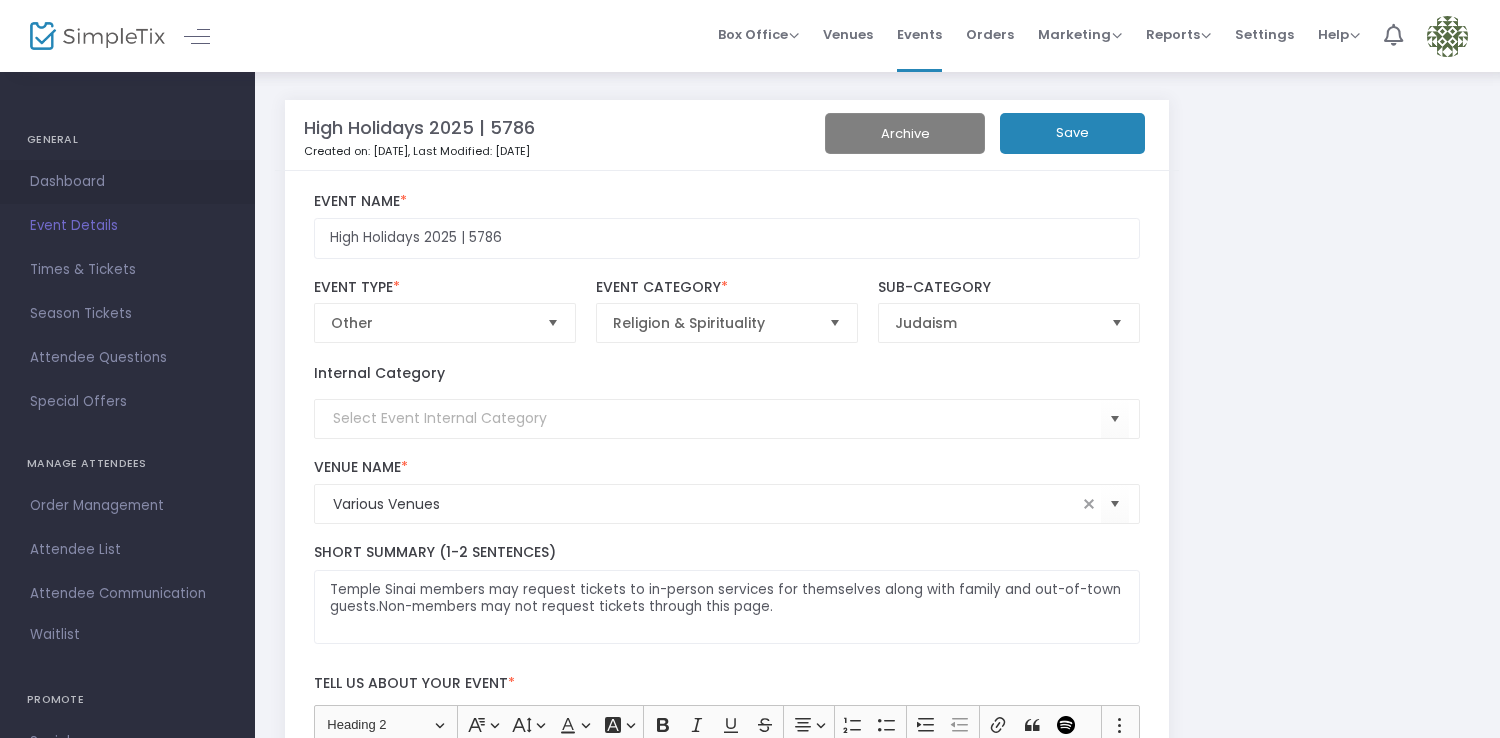 click on "Dashboard" at bounding box center (127, 182) 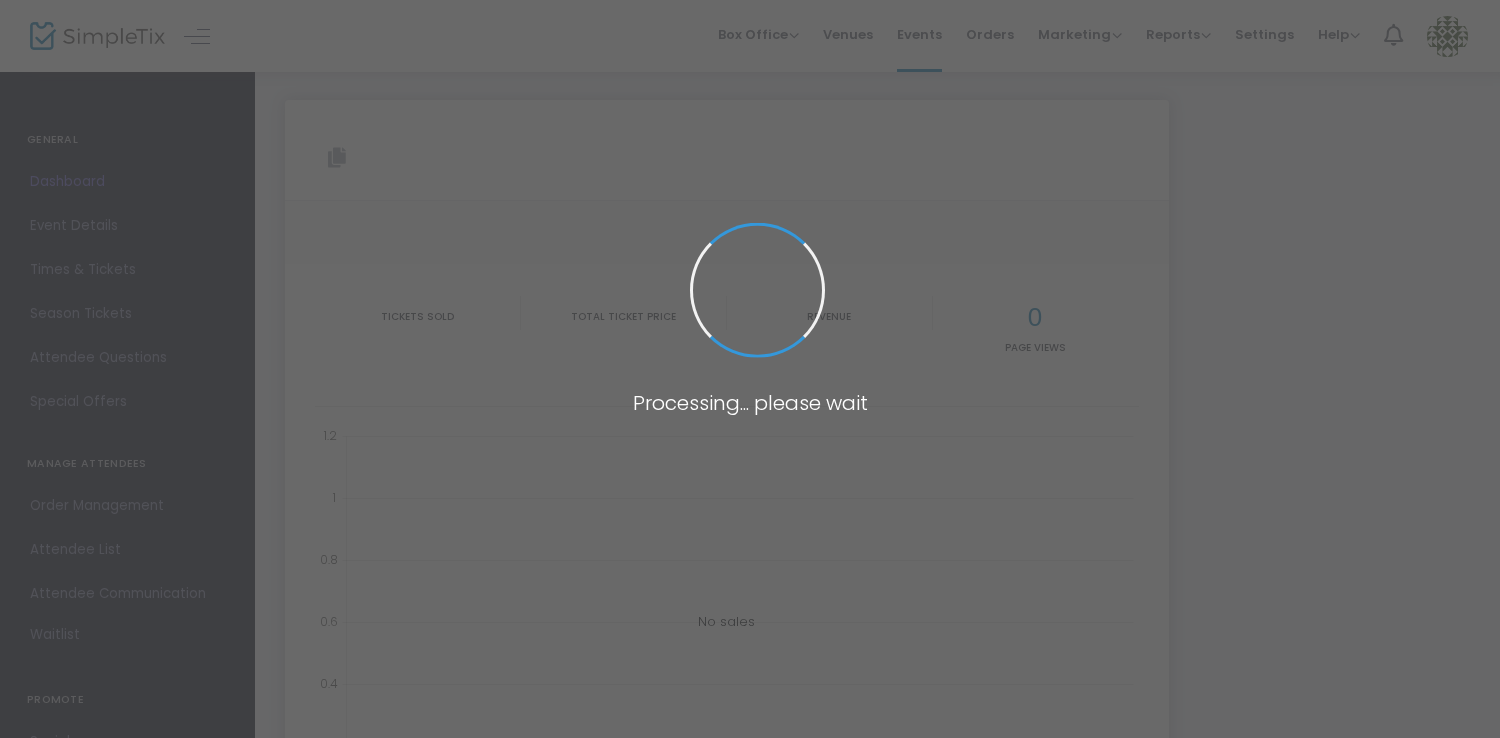 type on "https://www.simpletix.com/e/high-holidays-2025-5786-tickets-225069" 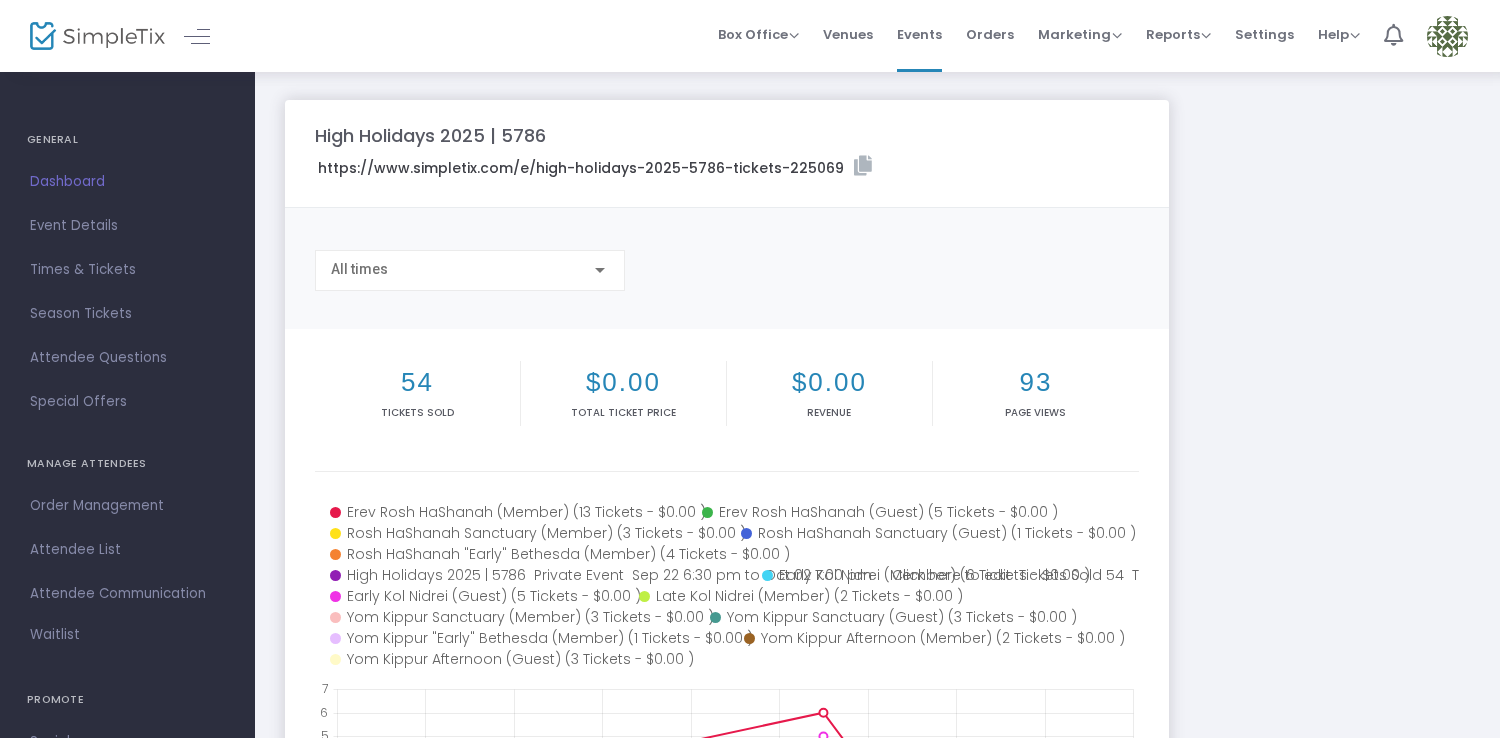 click 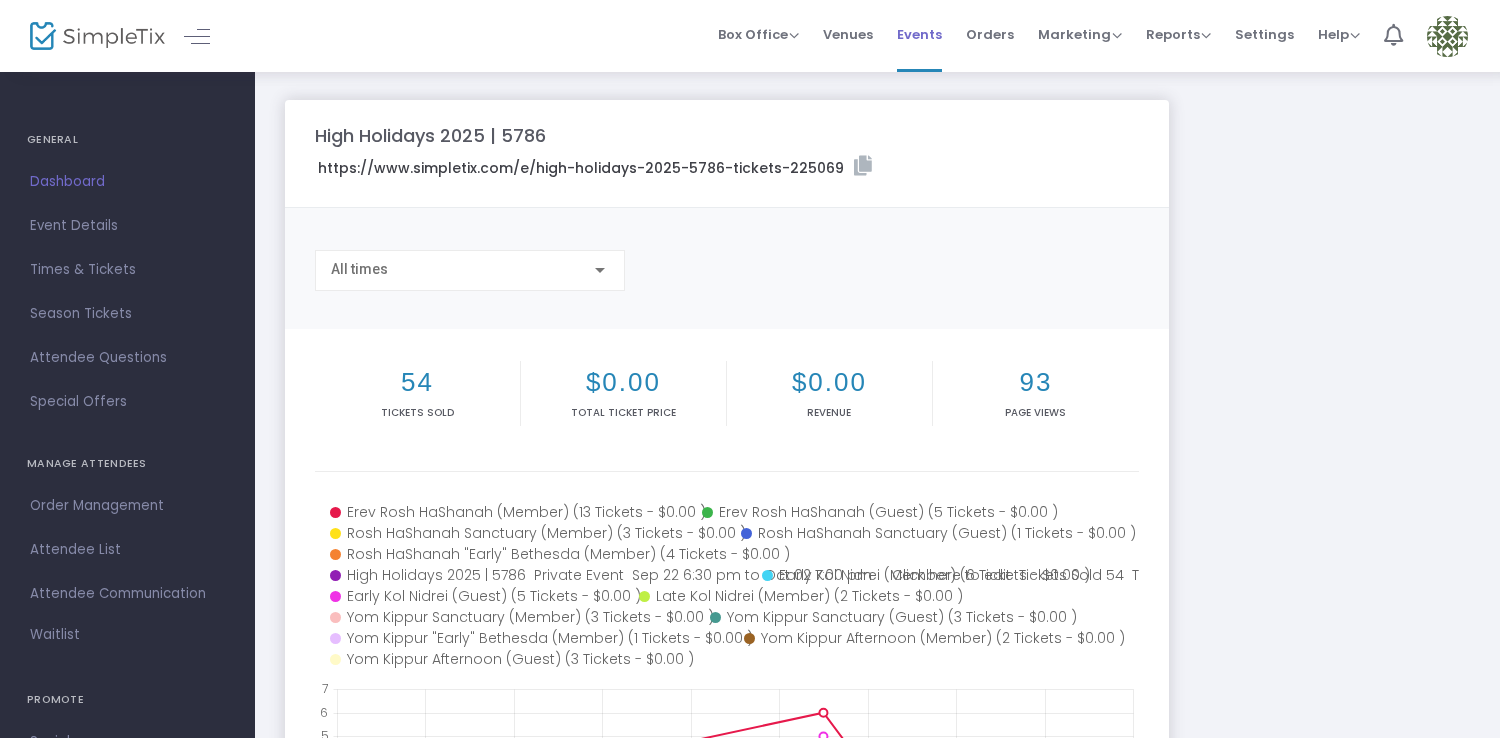click on "Events" at bounding box center (919, 34) 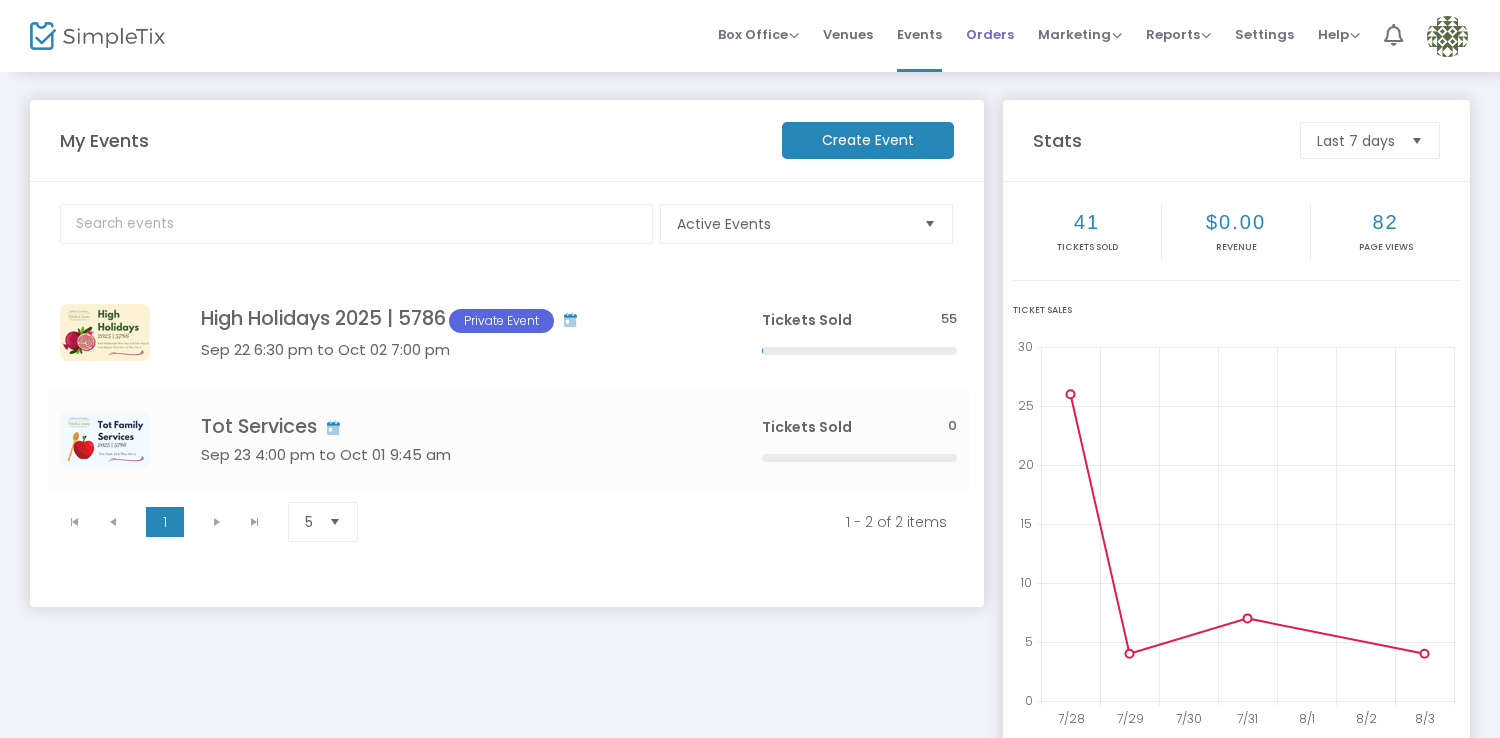 click on "Orders" at bounding box center (990, 34) 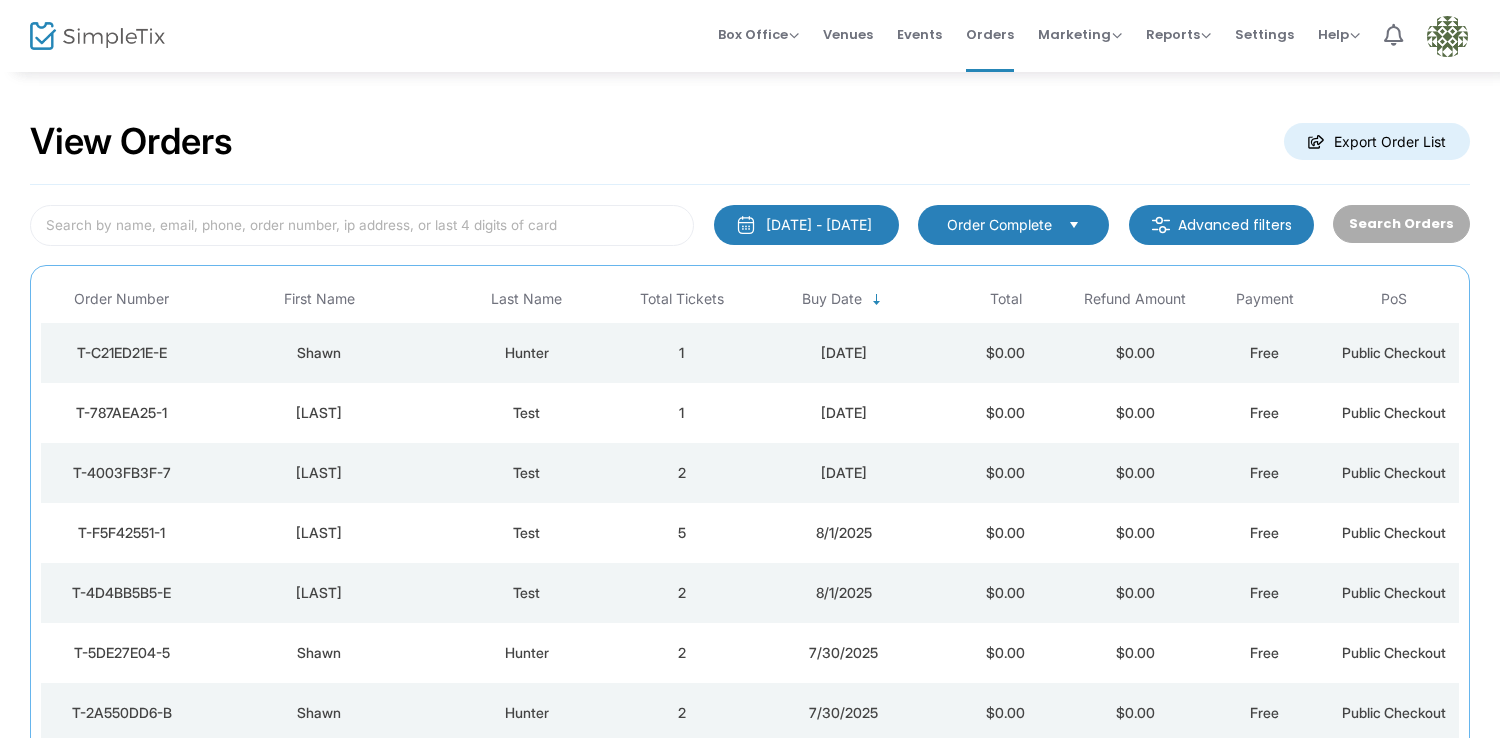 click on "1" 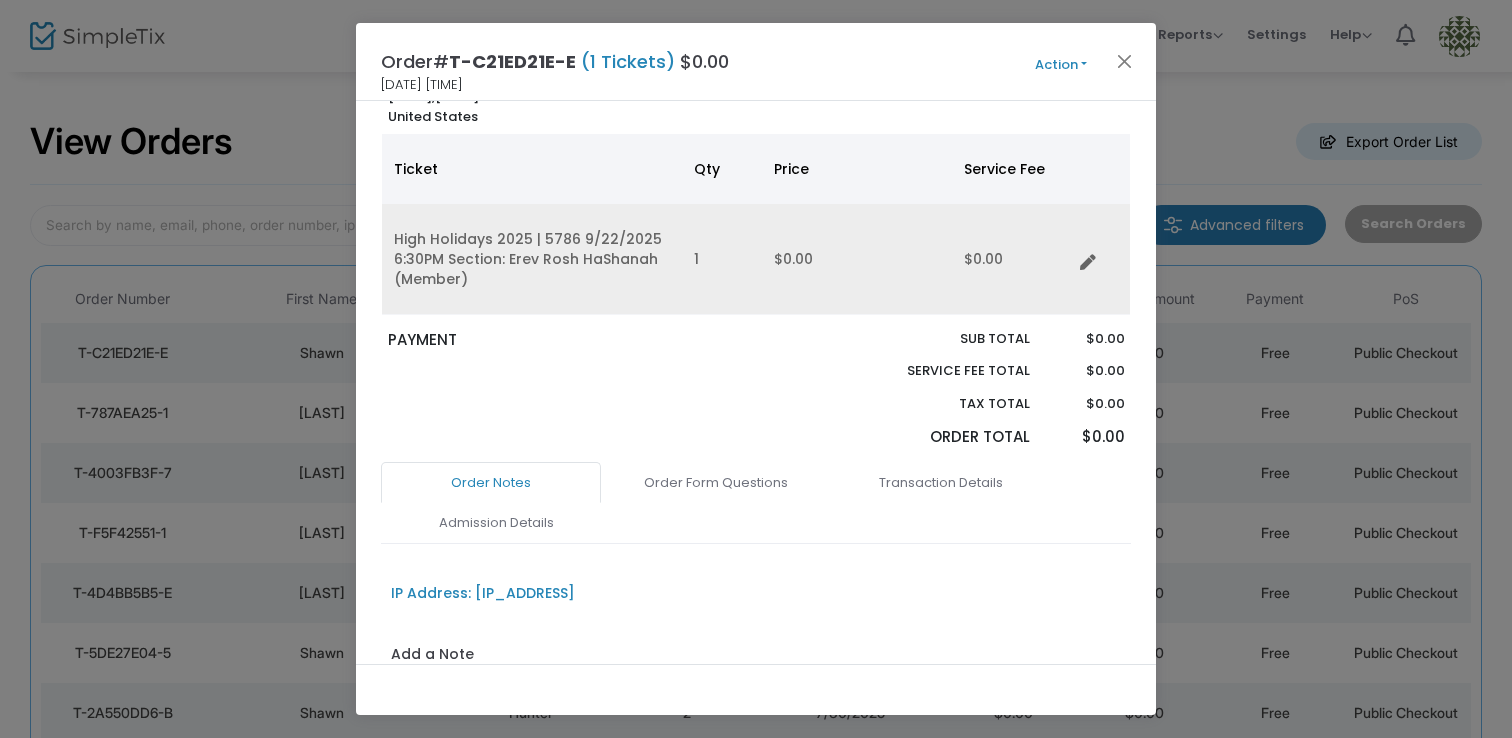 scroll, scrollTop: 322, scrollLeft: 0, axis: vertical 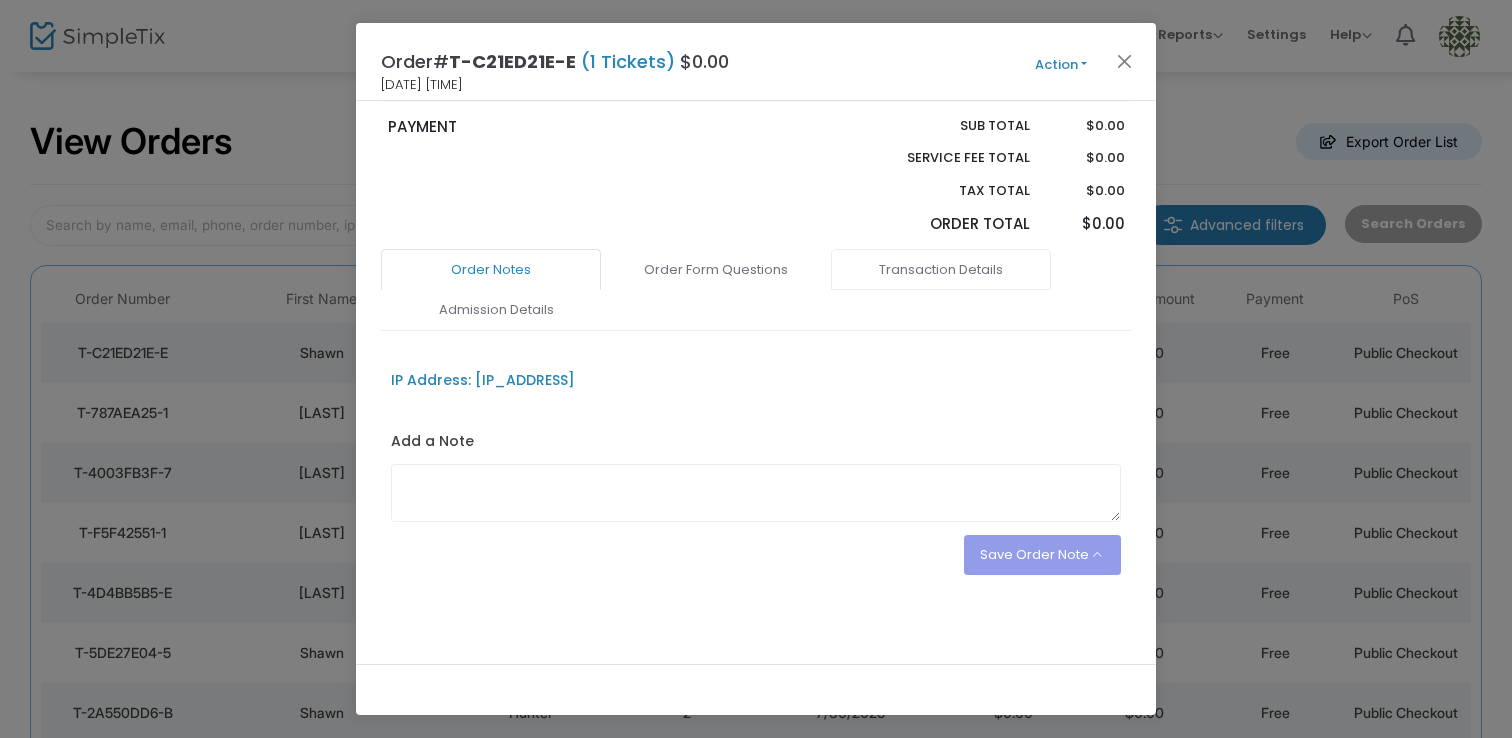 click on "Transaction Details" at bounding box center (941, 270) 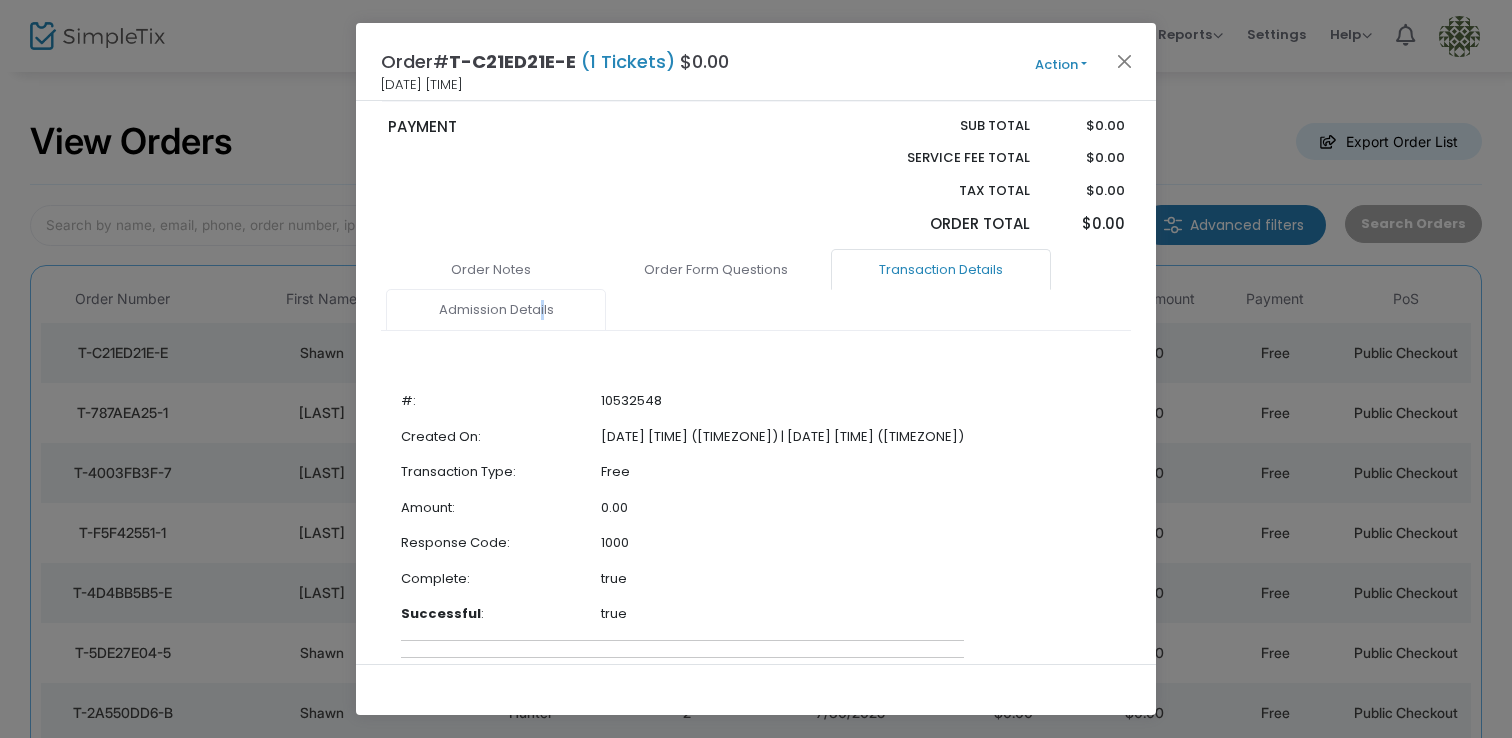 click on "Admission Details" at bounding box center (496, 310) 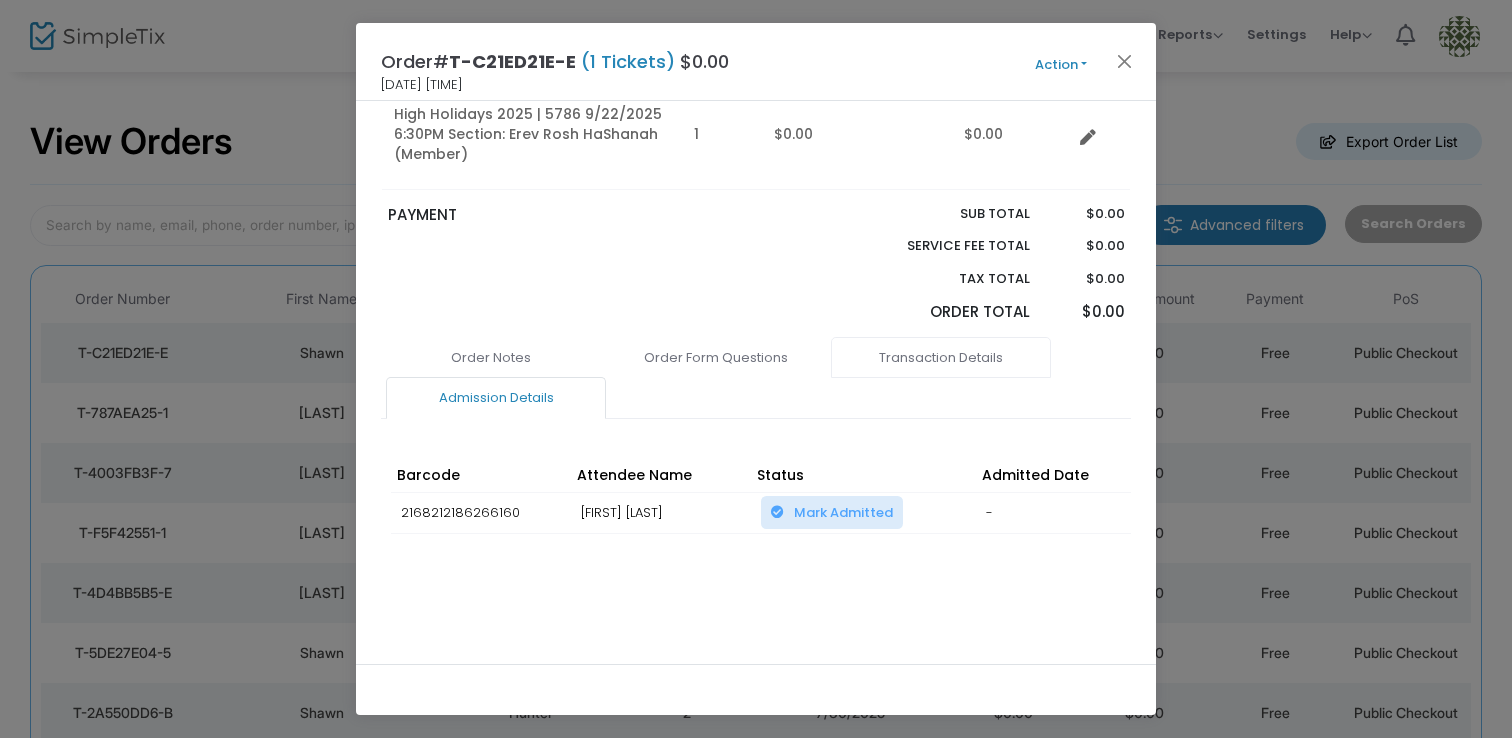 click on "Transaction Details" at bounding box center (941, 358) 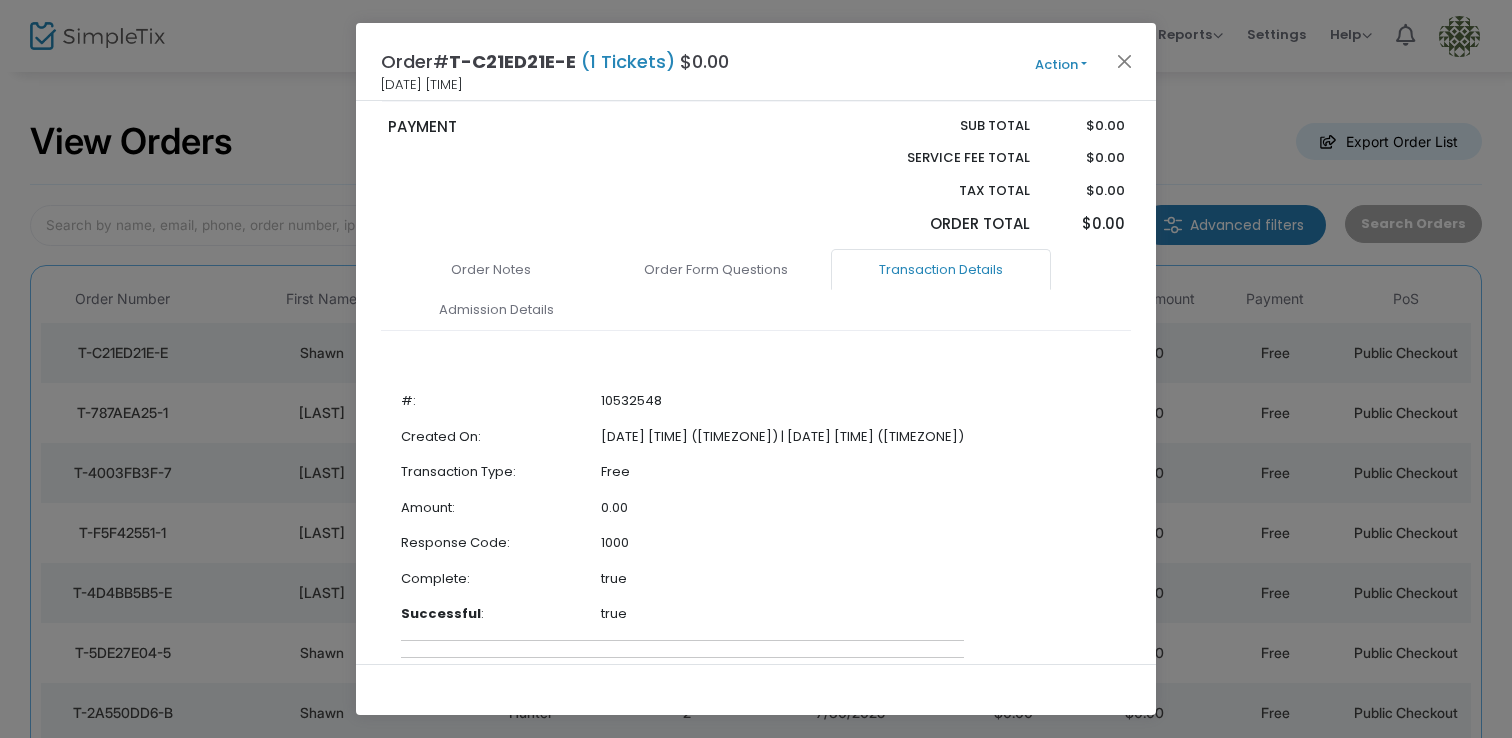 scroll, scrollTop: 0, scrollLeft: 0, axis: both 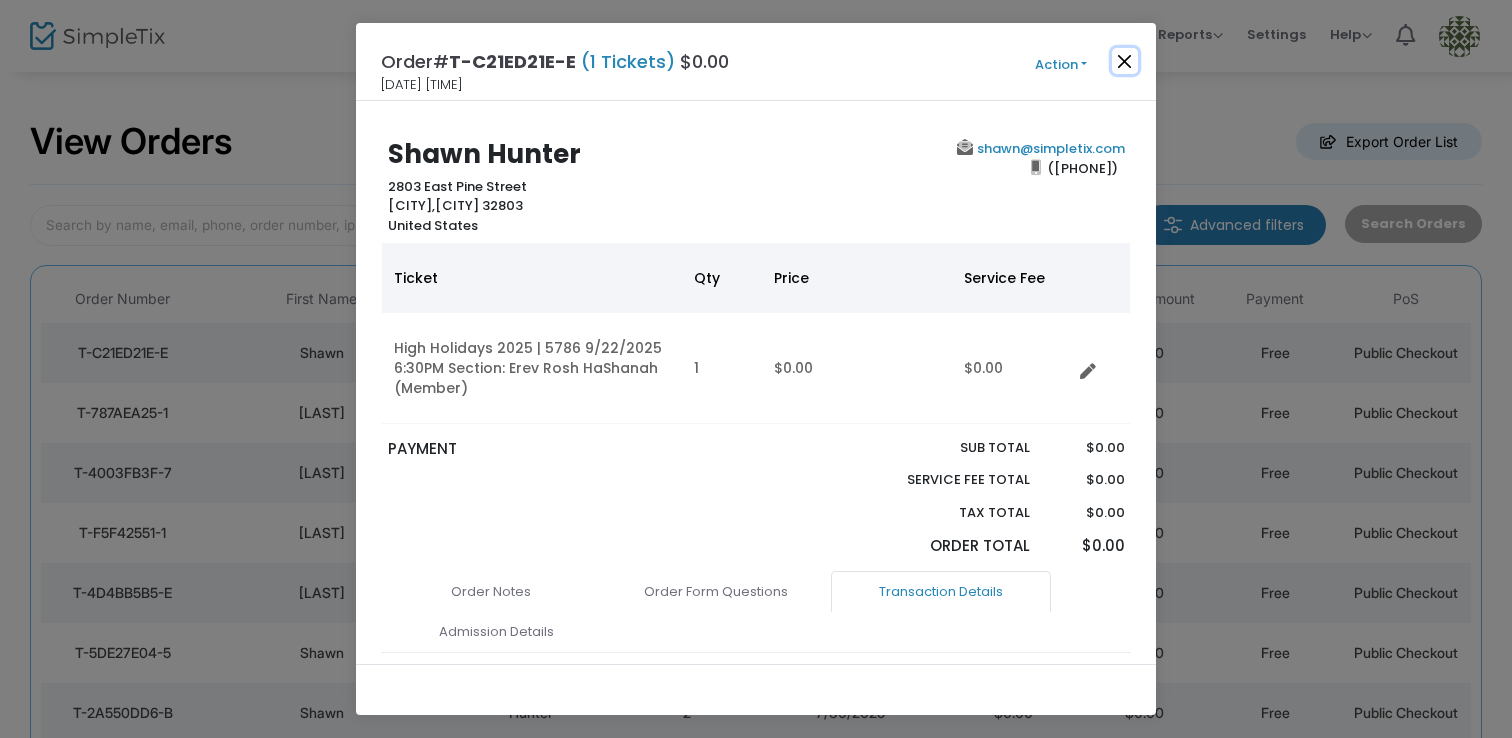 click 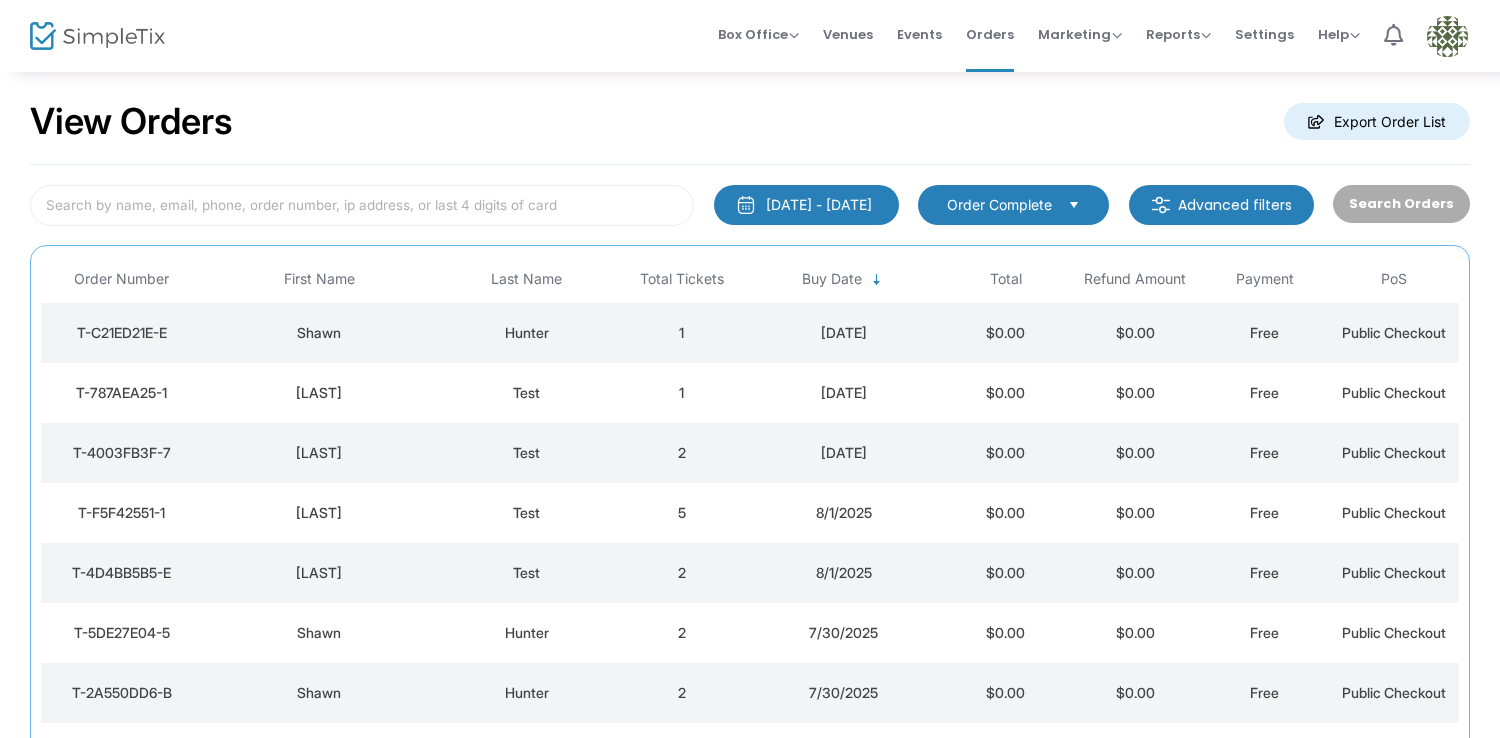scroll, scrollTop: 0, scrollLeft: 0, axis: both 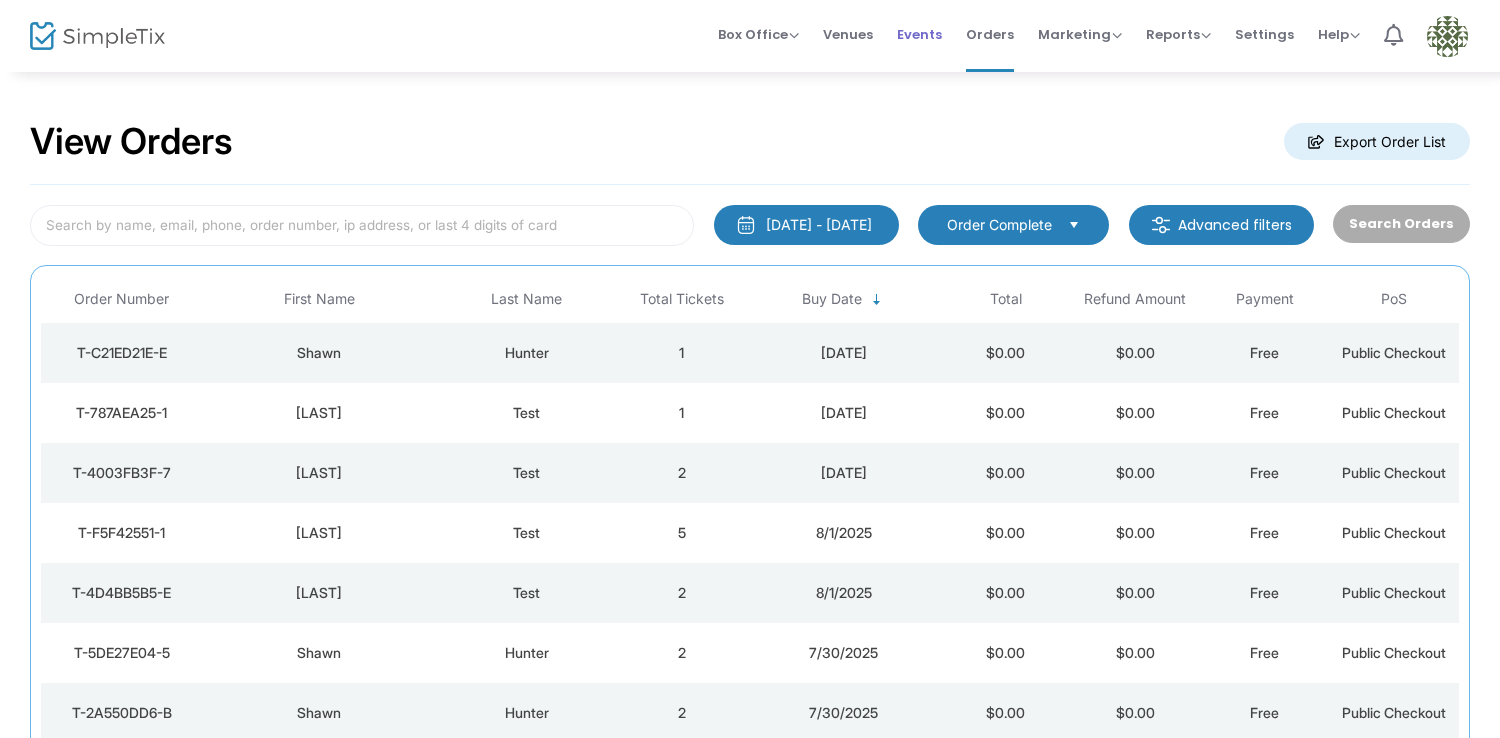 click on "Events" at bounding box center (919, 34) 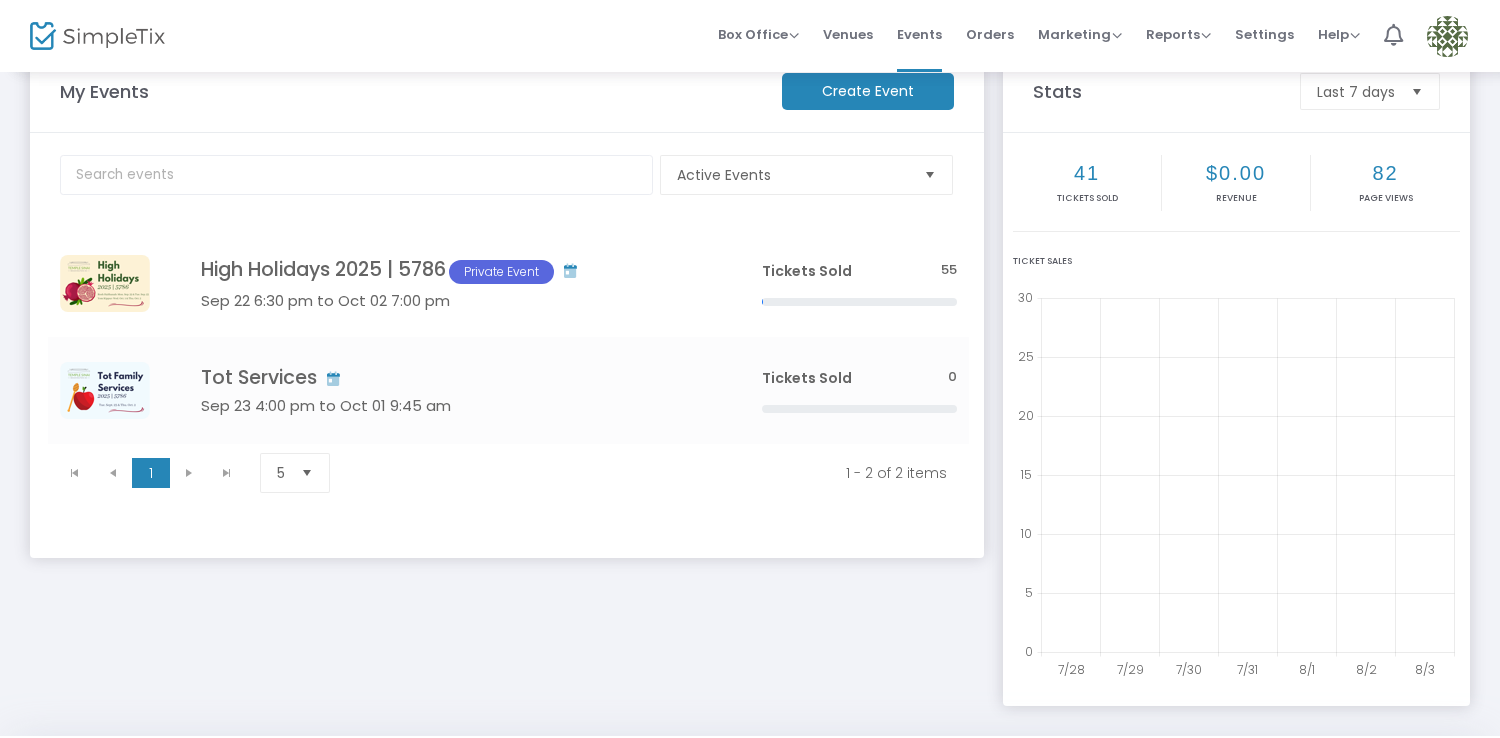 scroll, scrollTop: 106, scrollLeft: 0, axis: vertical 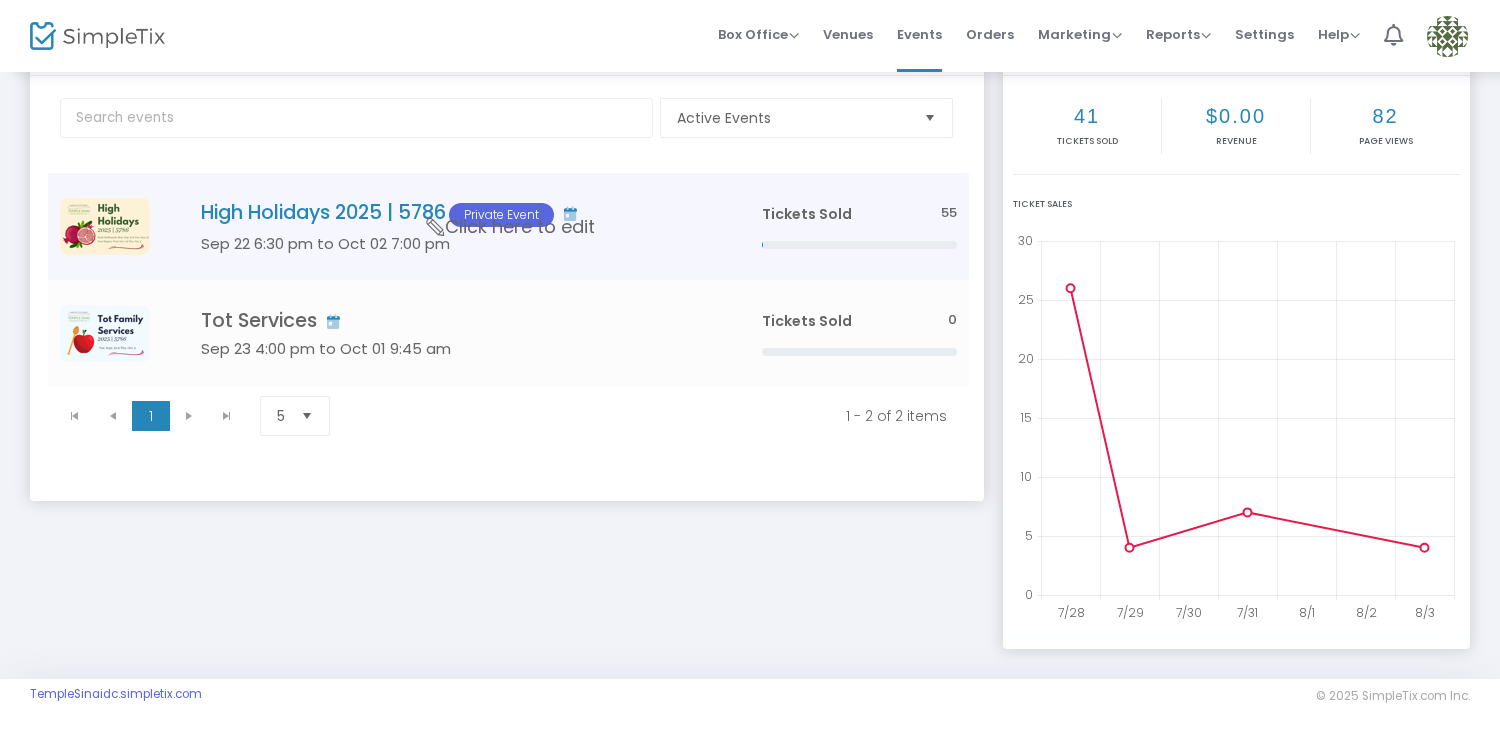 click on "Sep 22 6:30 pm to Oct 02 7:00 pm" 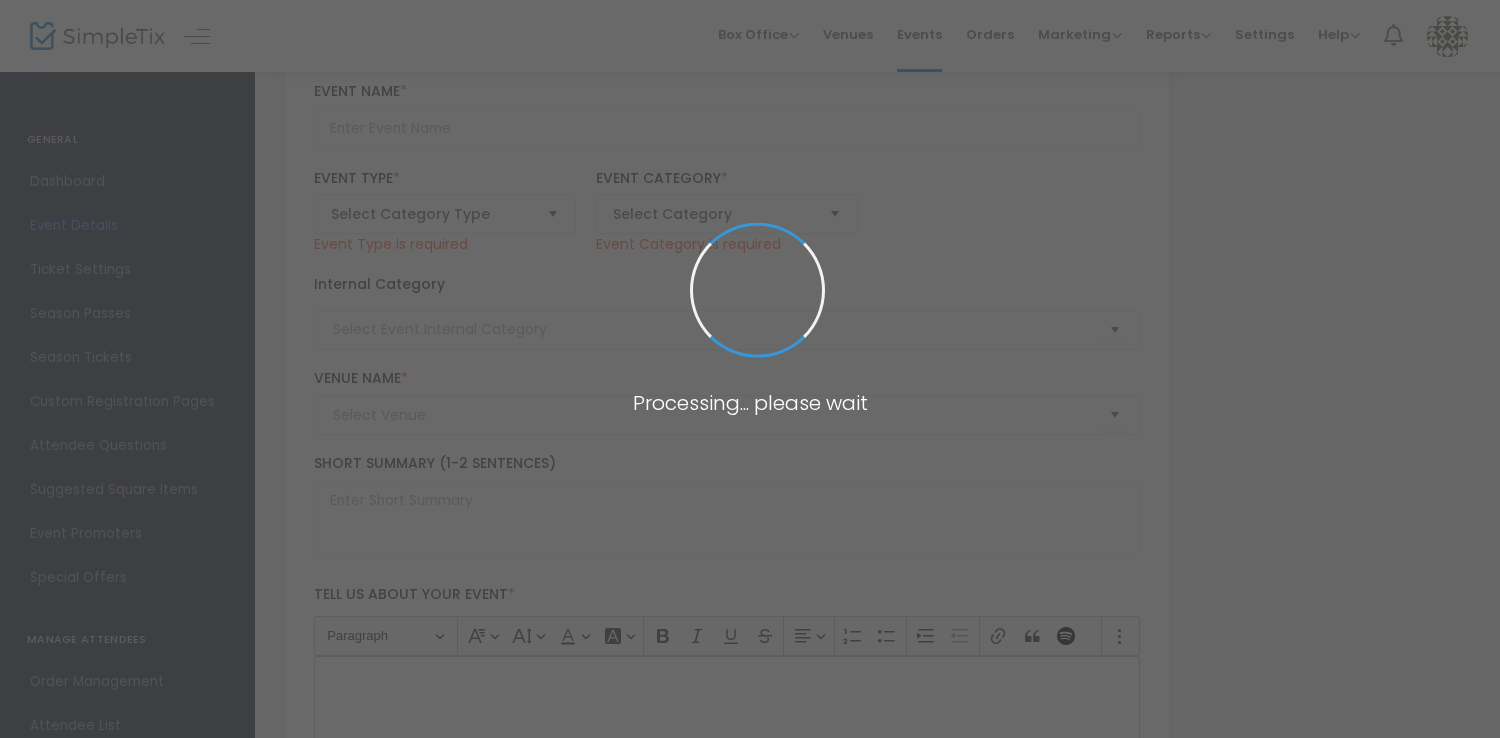 type on "High Holidays 2025 | 5786" 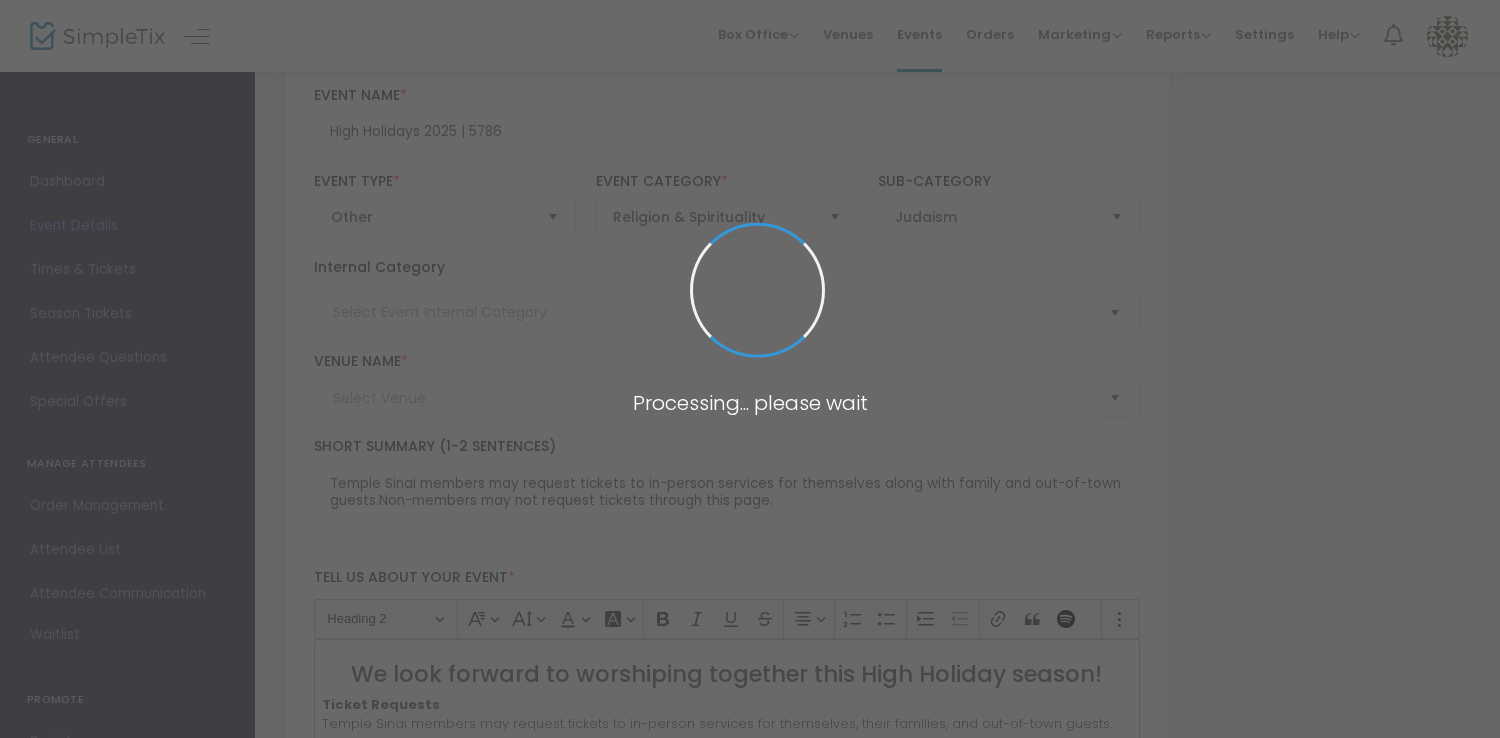 type on "Various Venues" 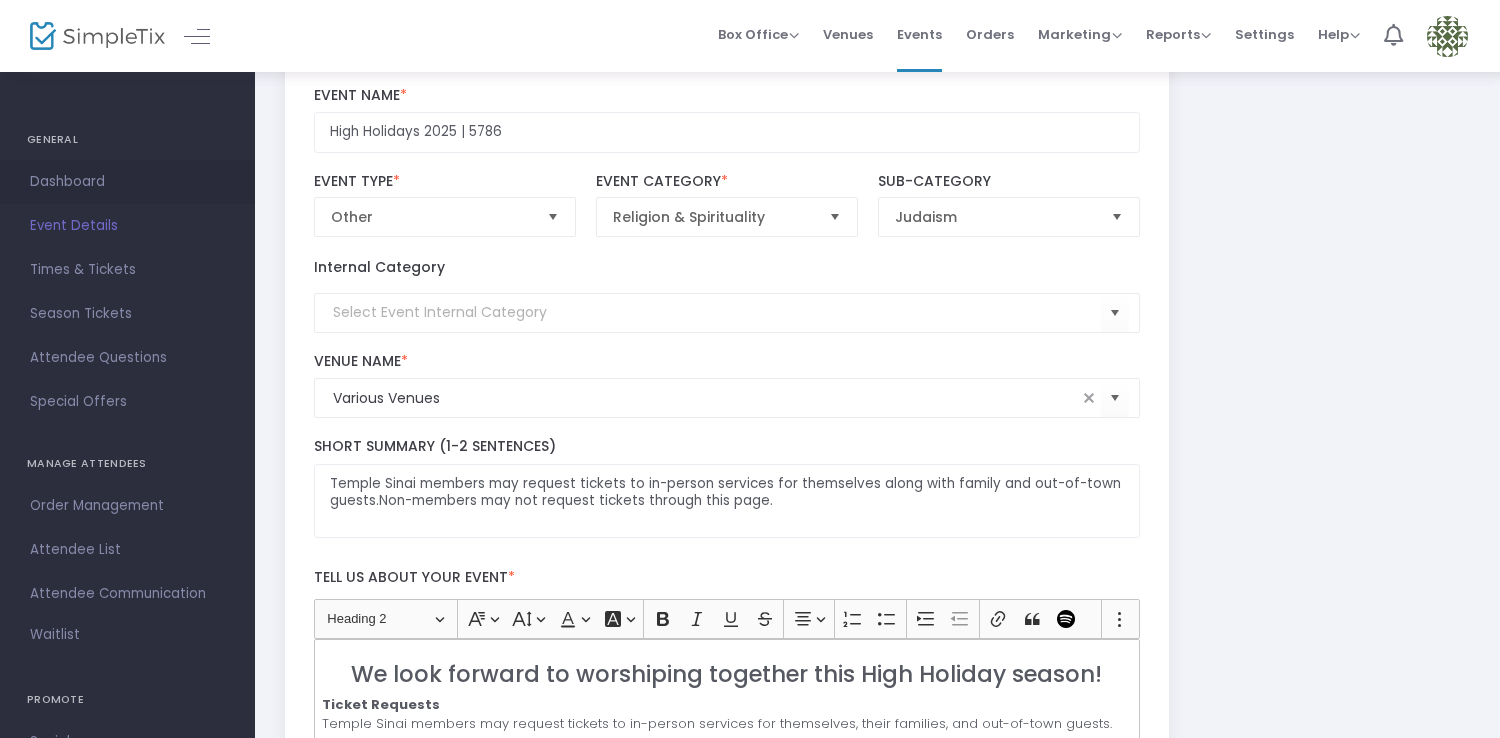 click on "Dashboard" at bounding box center [127, 182] 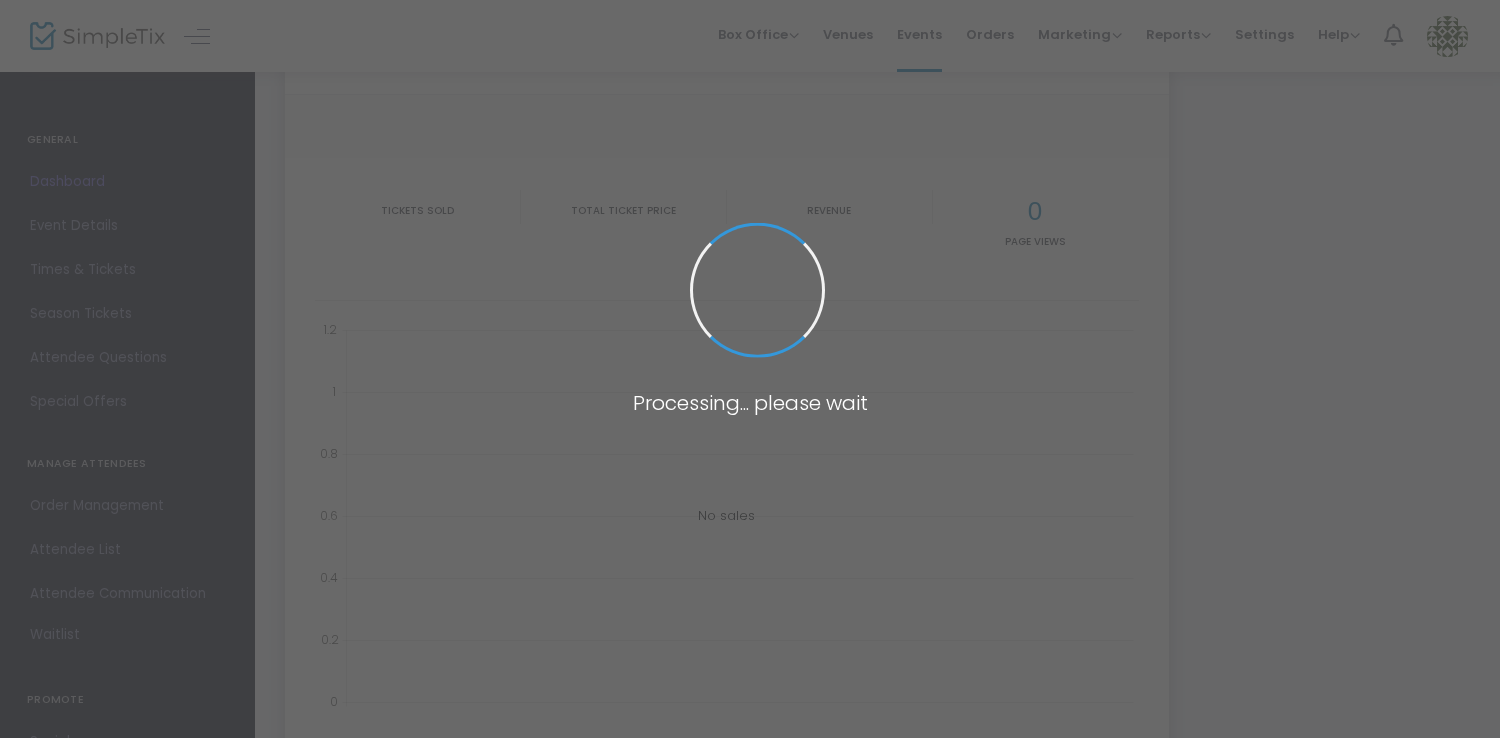 type on "https://www.simpletix.com/e/high-holidays-2025-5786-tickets-225069" 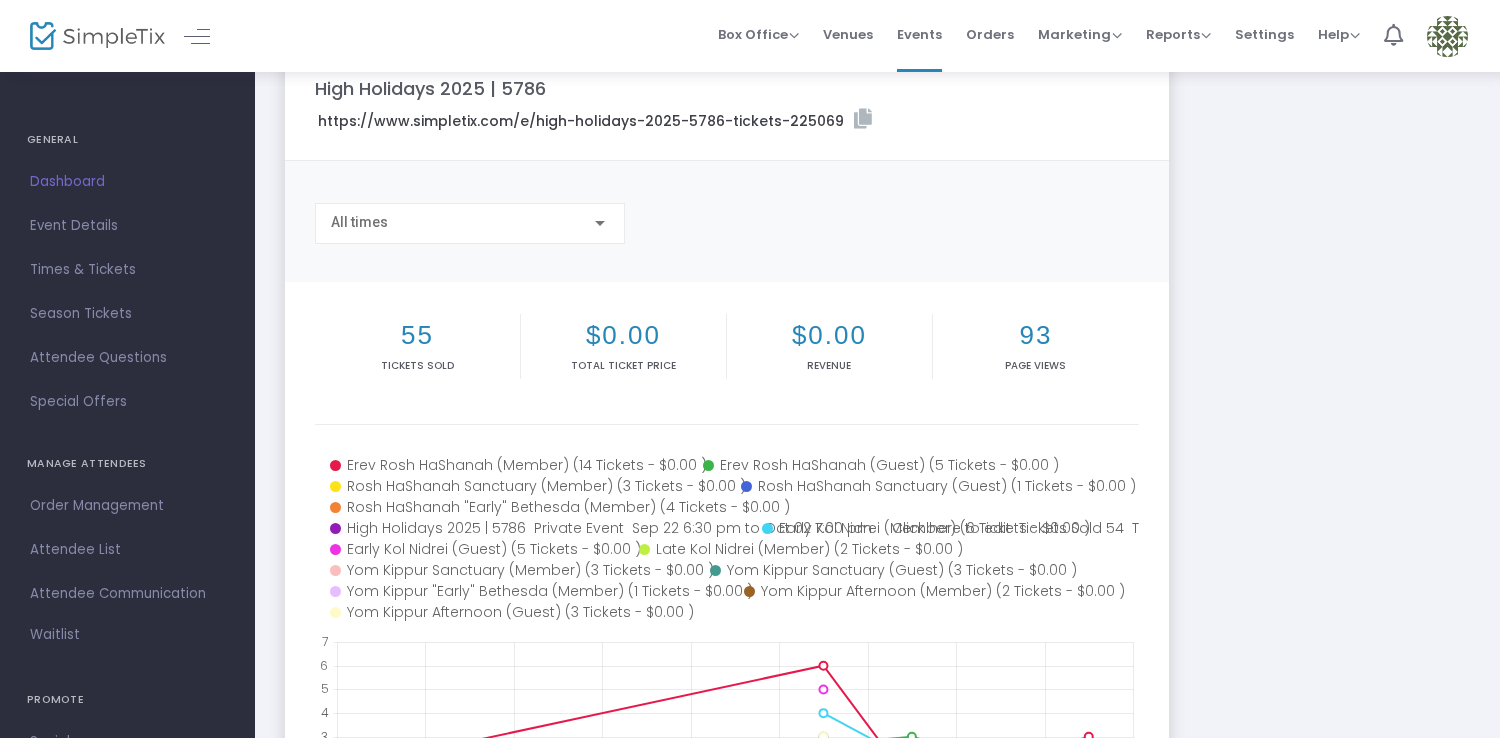 scroll, scrollTop: 0, scrollLeft: 0, axis: both 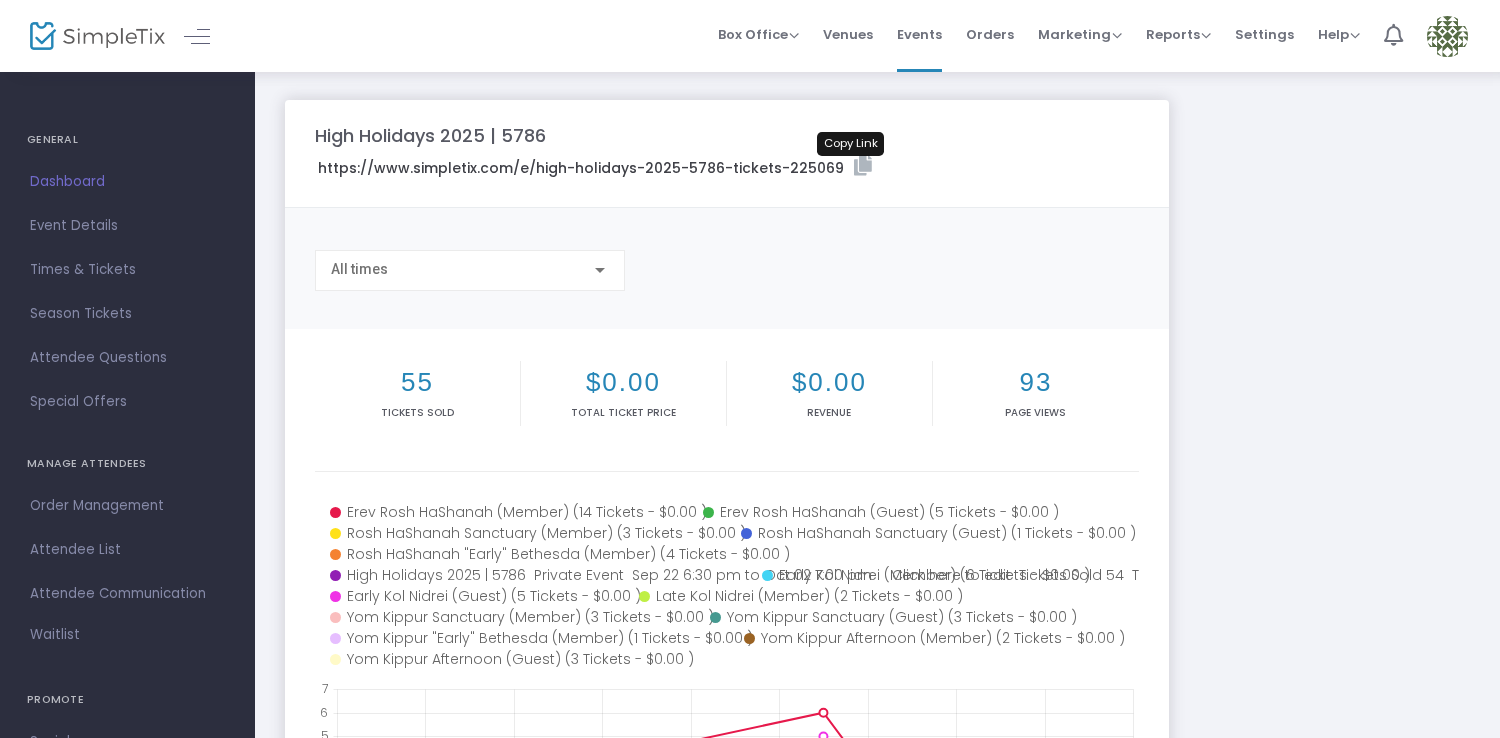 click 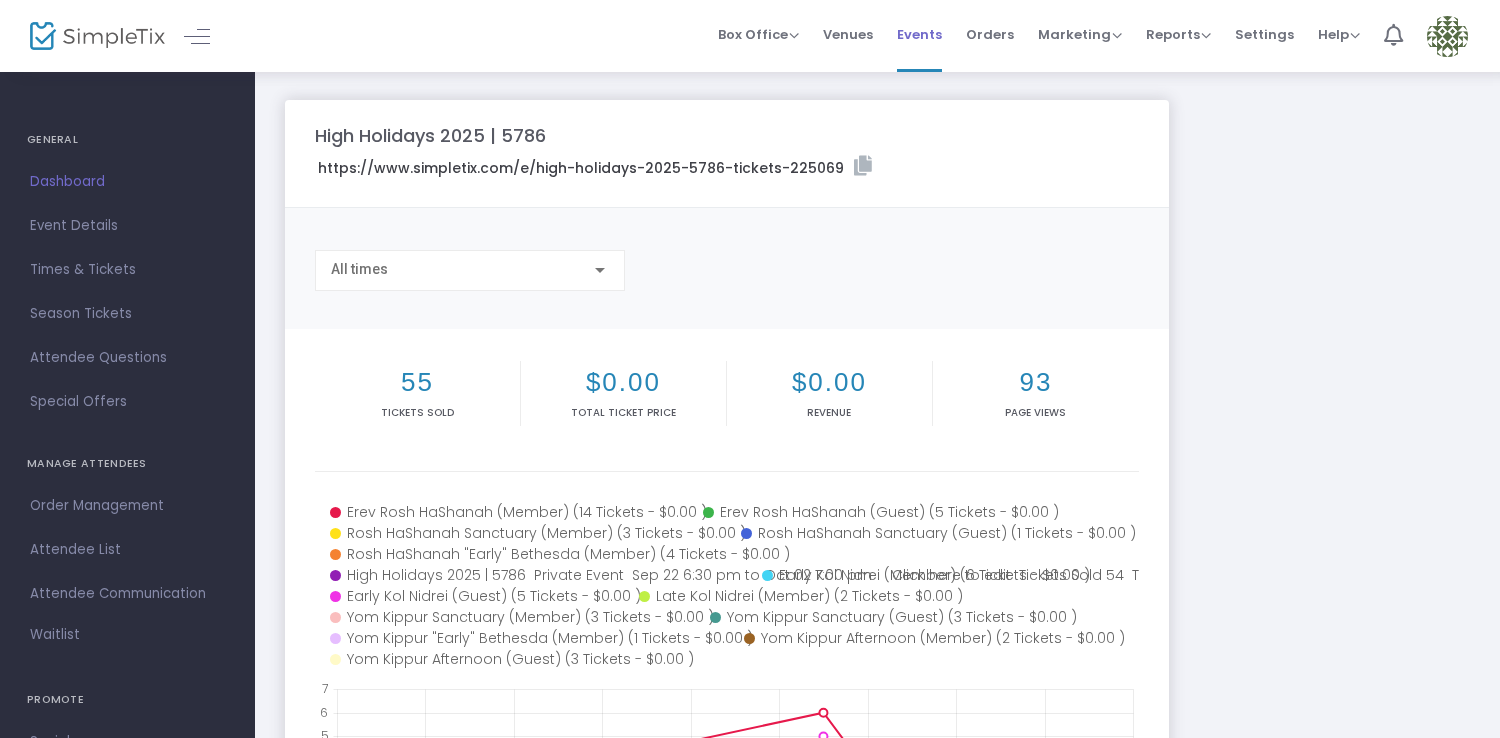 click on "Events" at bounding box center (919, 34) 